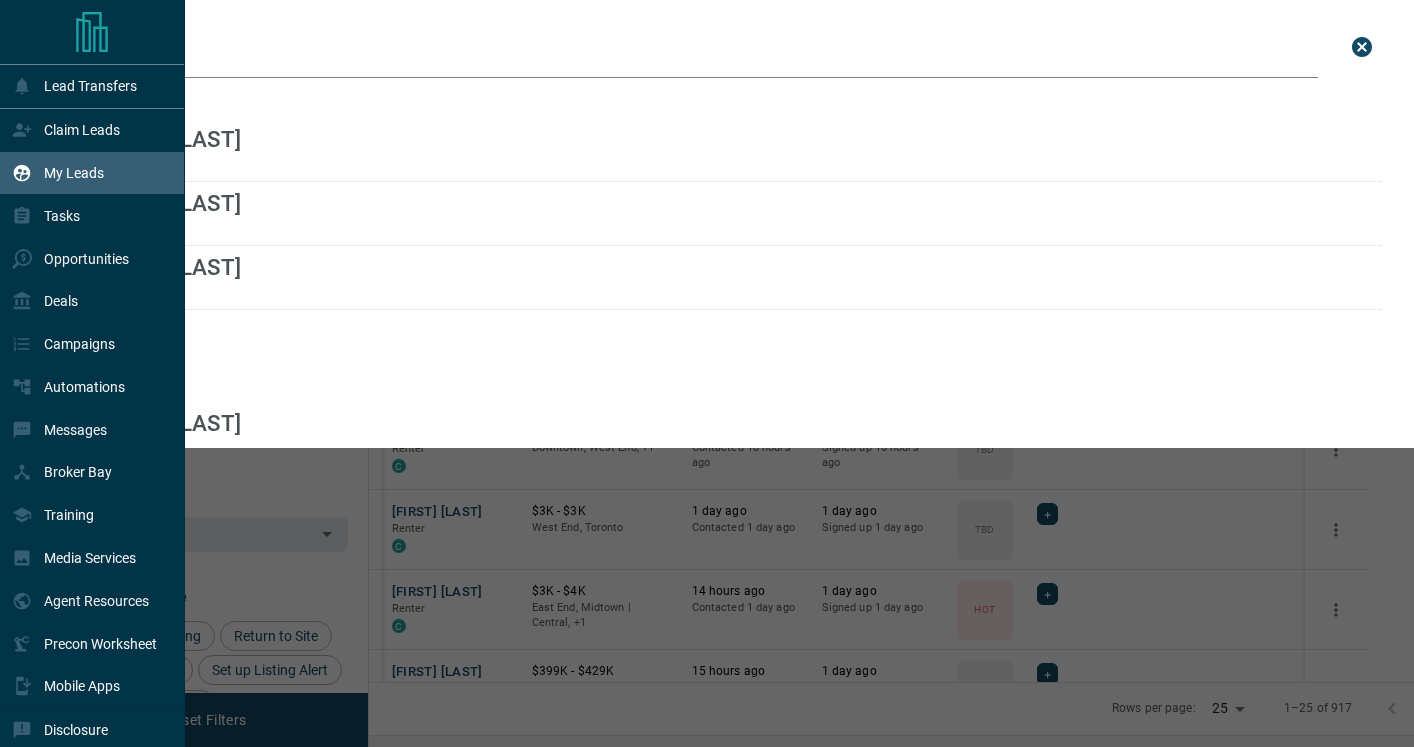 scroll, scrollTop: 0, scrollLeft: 0, axis: both 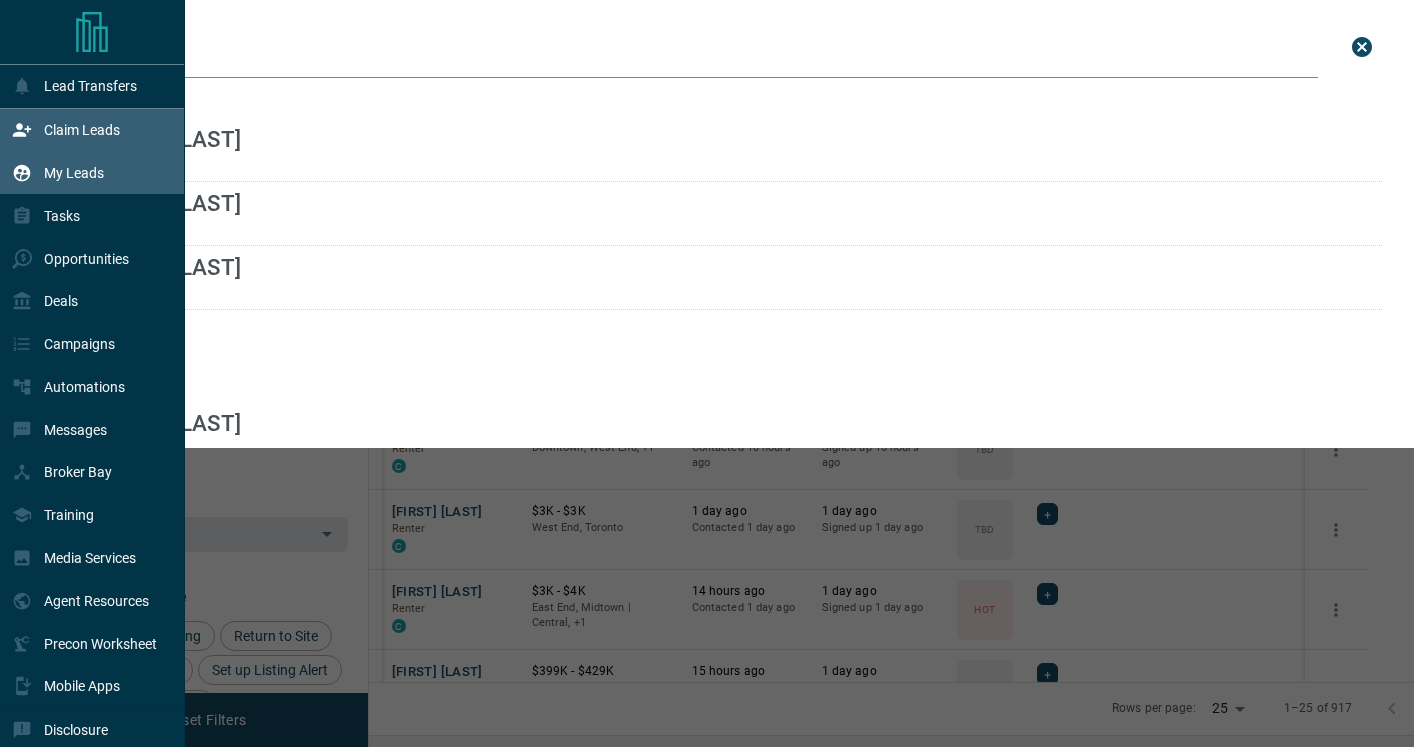 click on "Claim Leads" at bounding box center [82, 130] 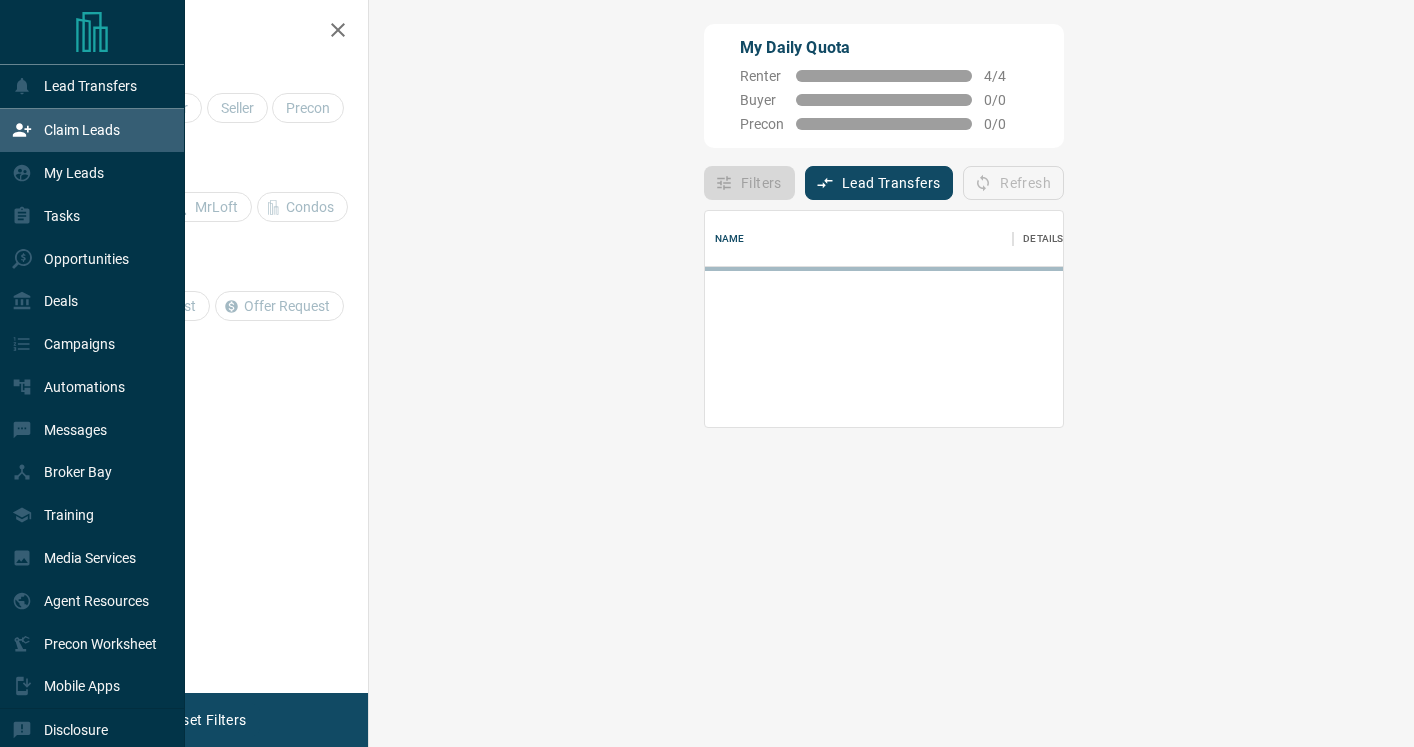scroll, scrollTop: 1, scrollLeft: 1, axis: both 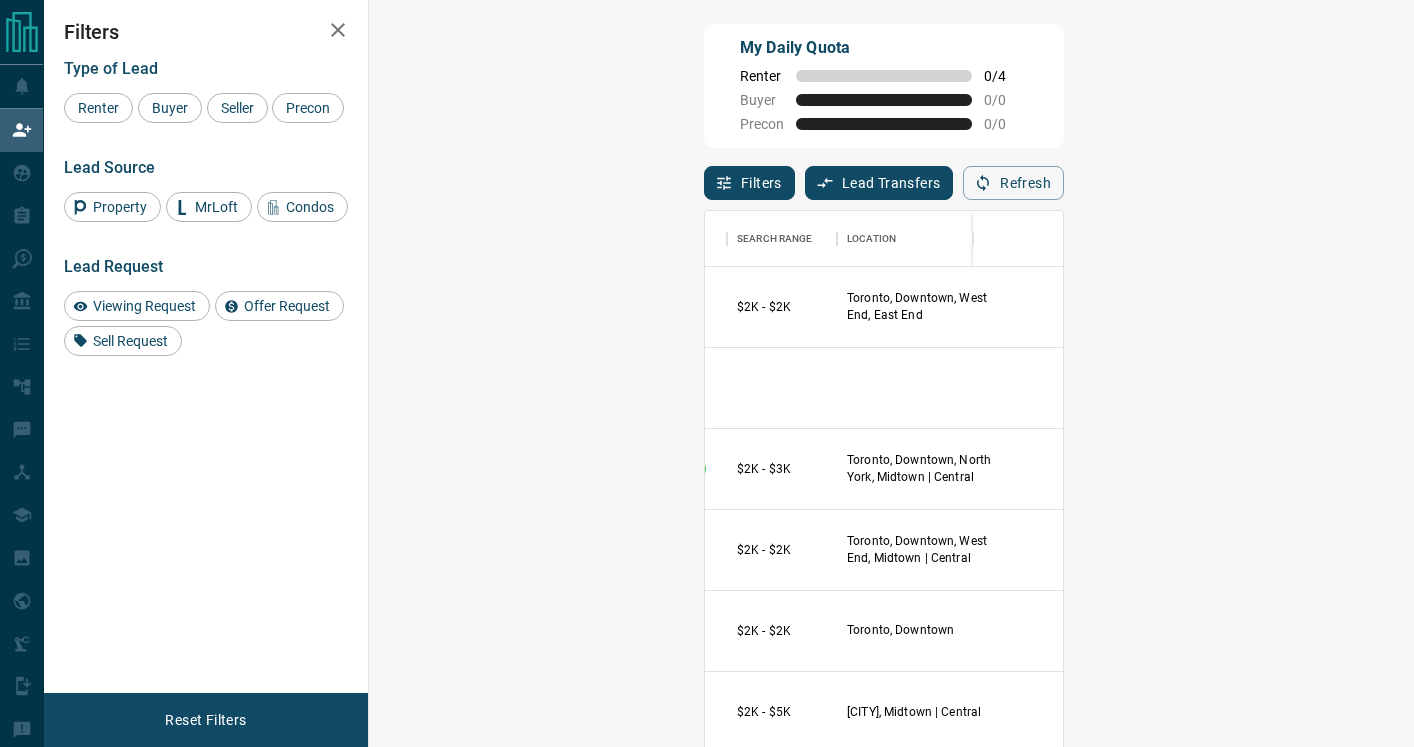 click 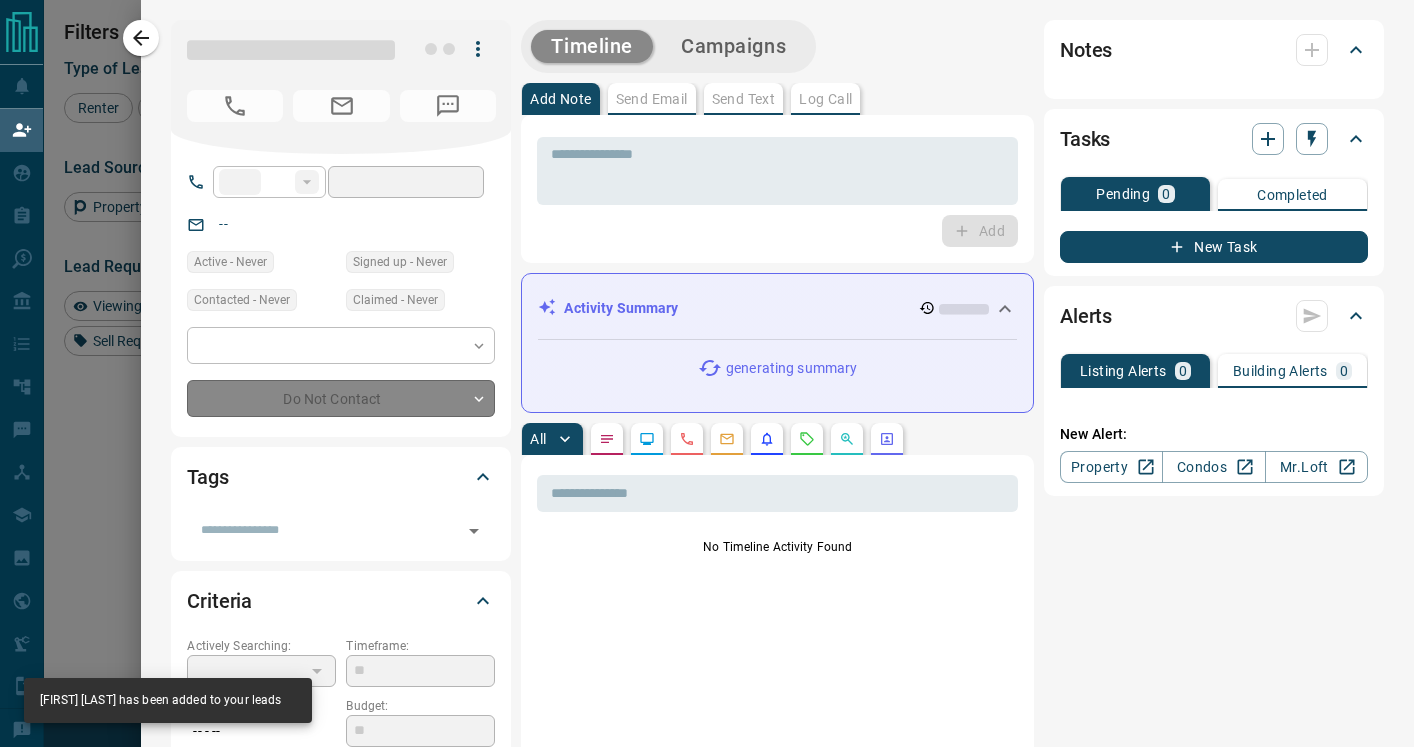 type on "**" 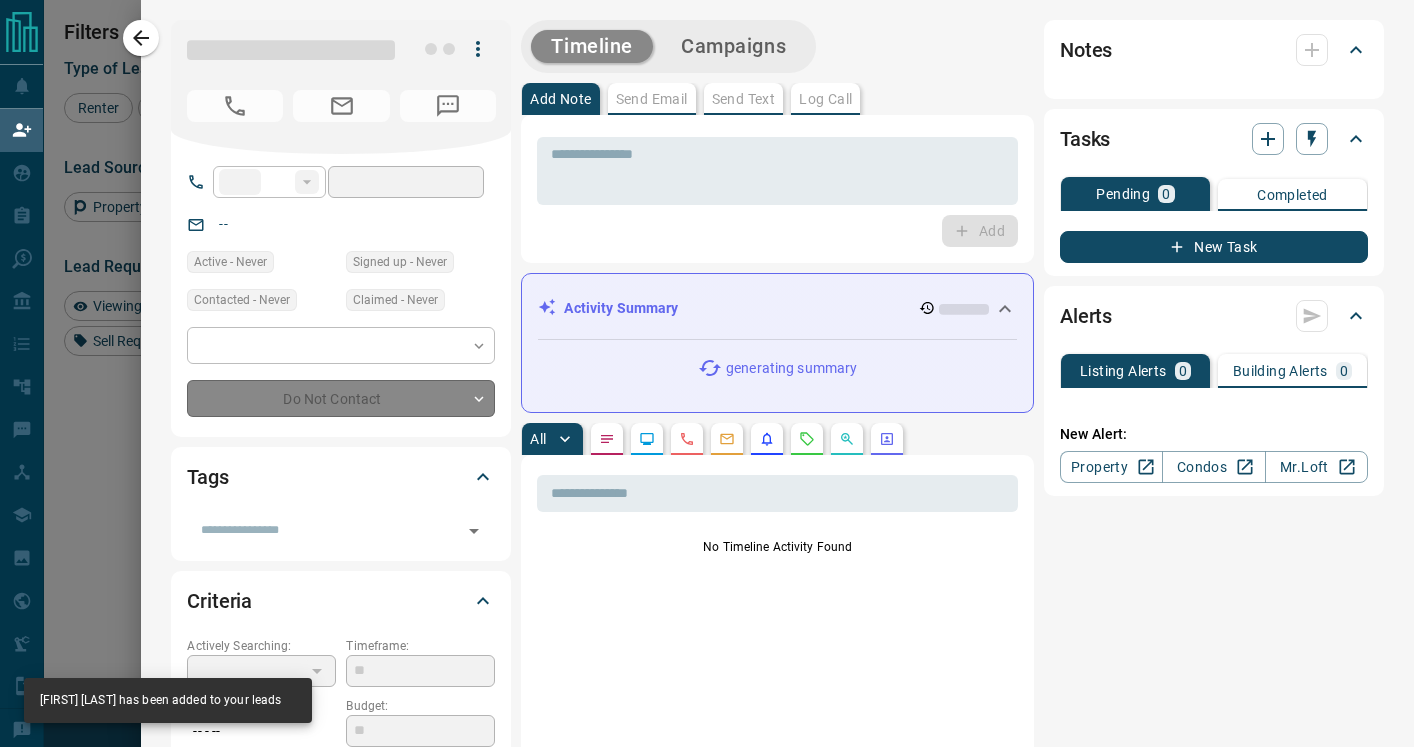 type on "**********" 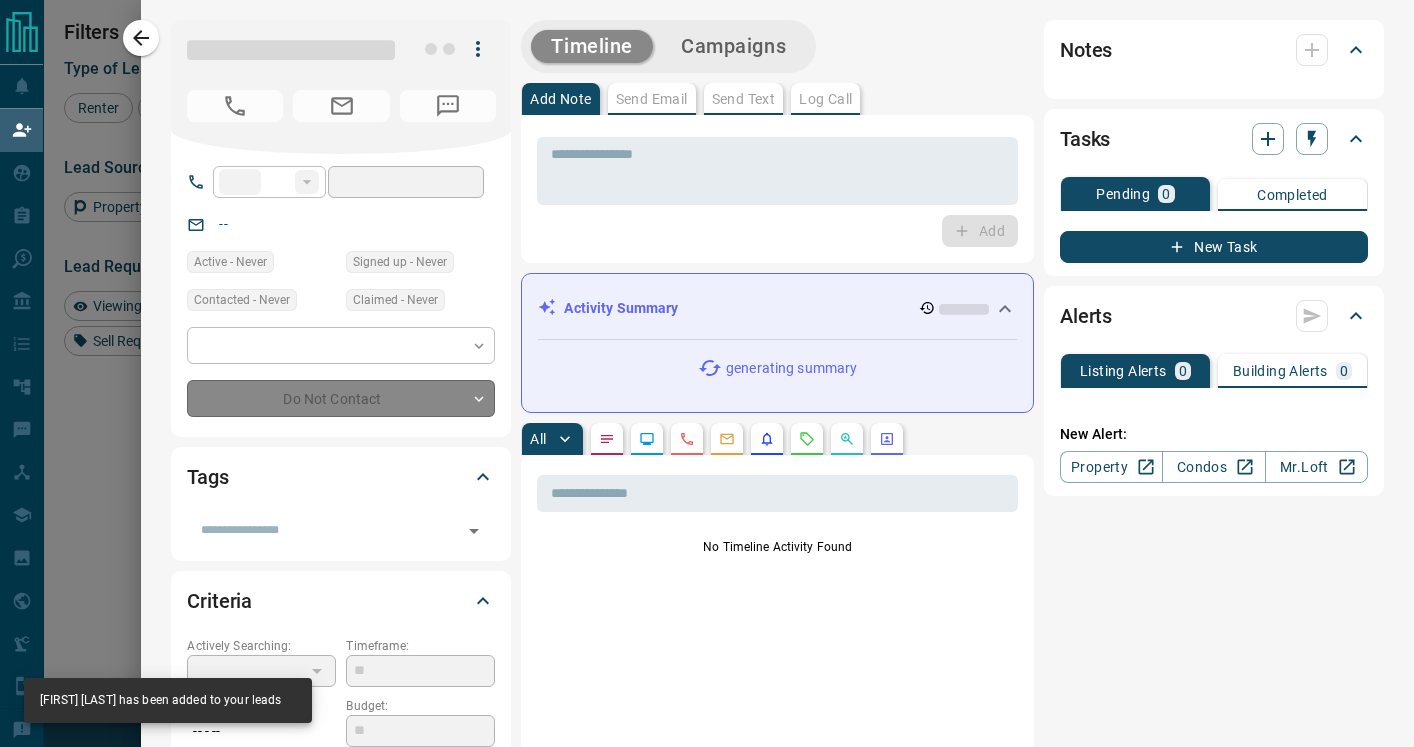 type on "**********" 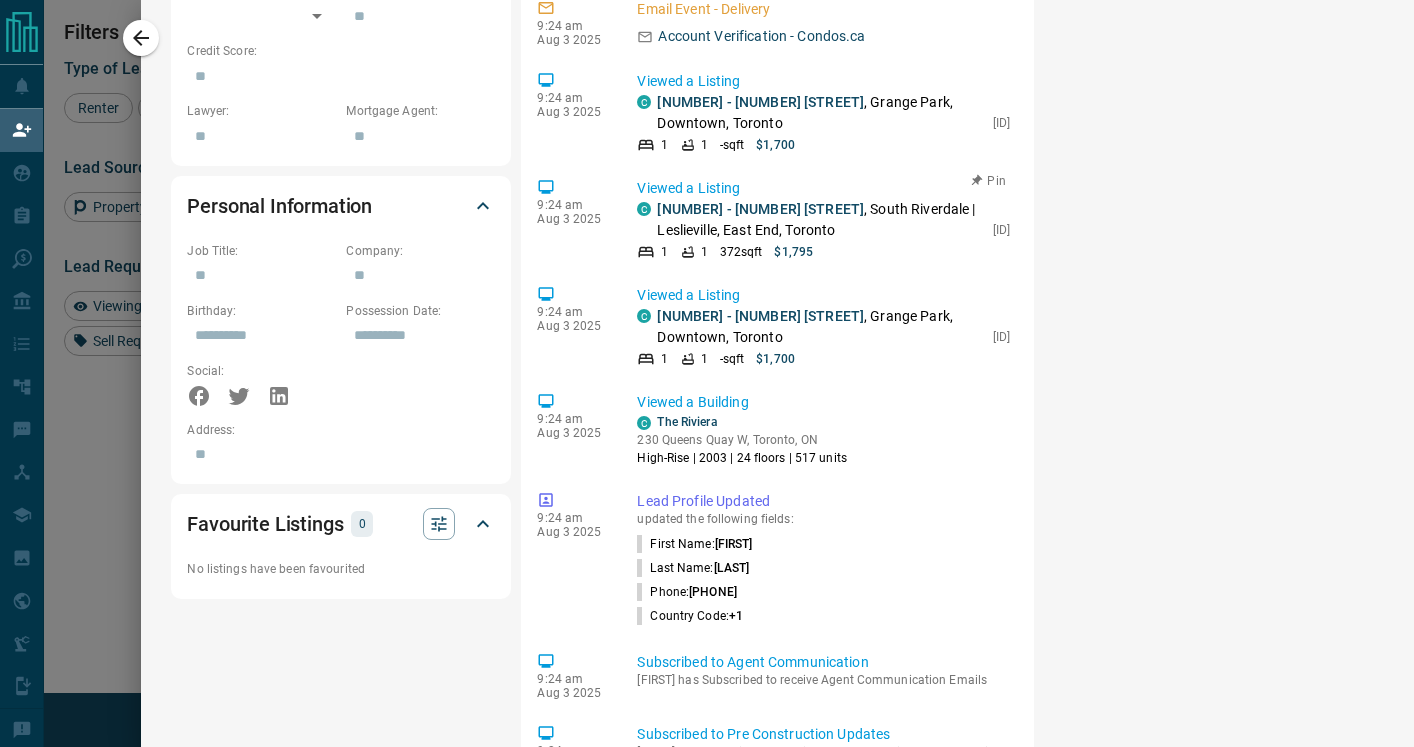 scroll, scrollTop: 1469, scrollLeft: 0, axis: vertical 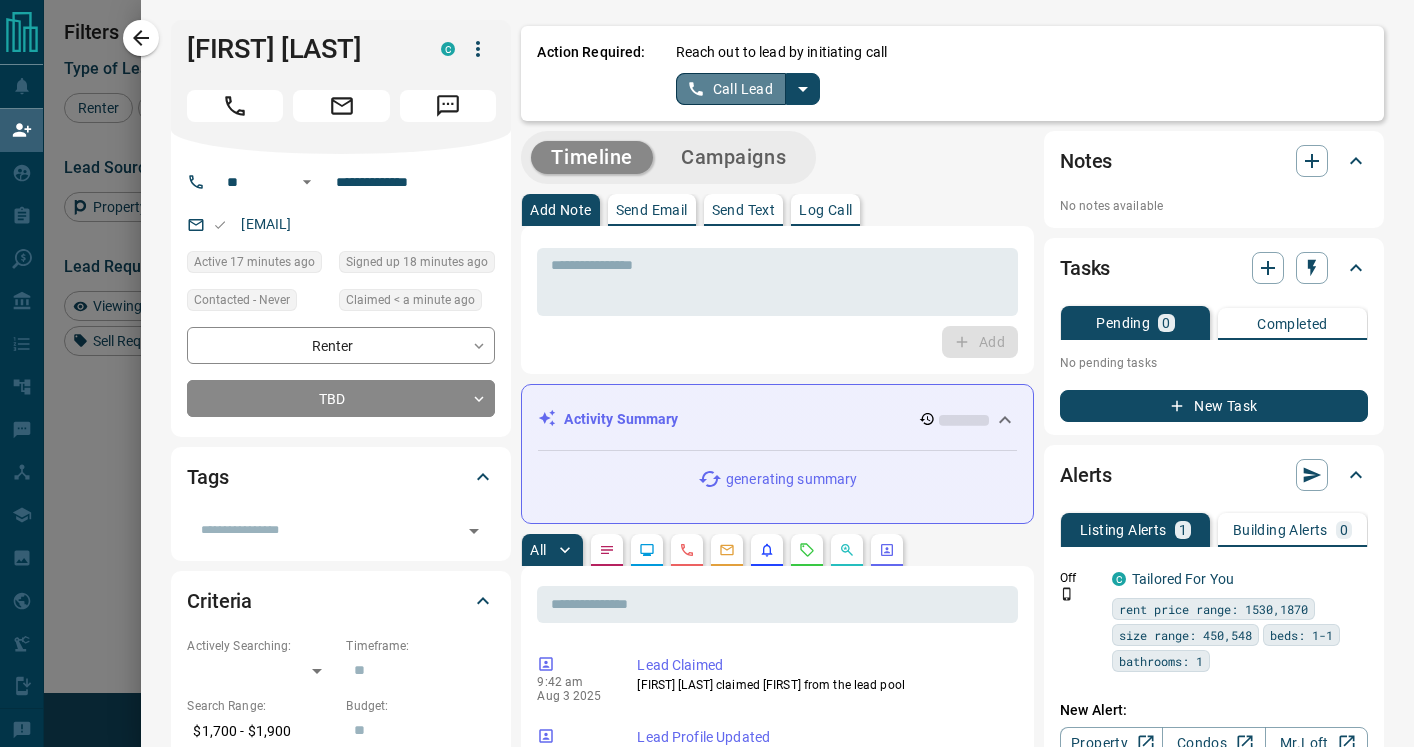 click on "Call Lead" at bounding box center (731, 89) 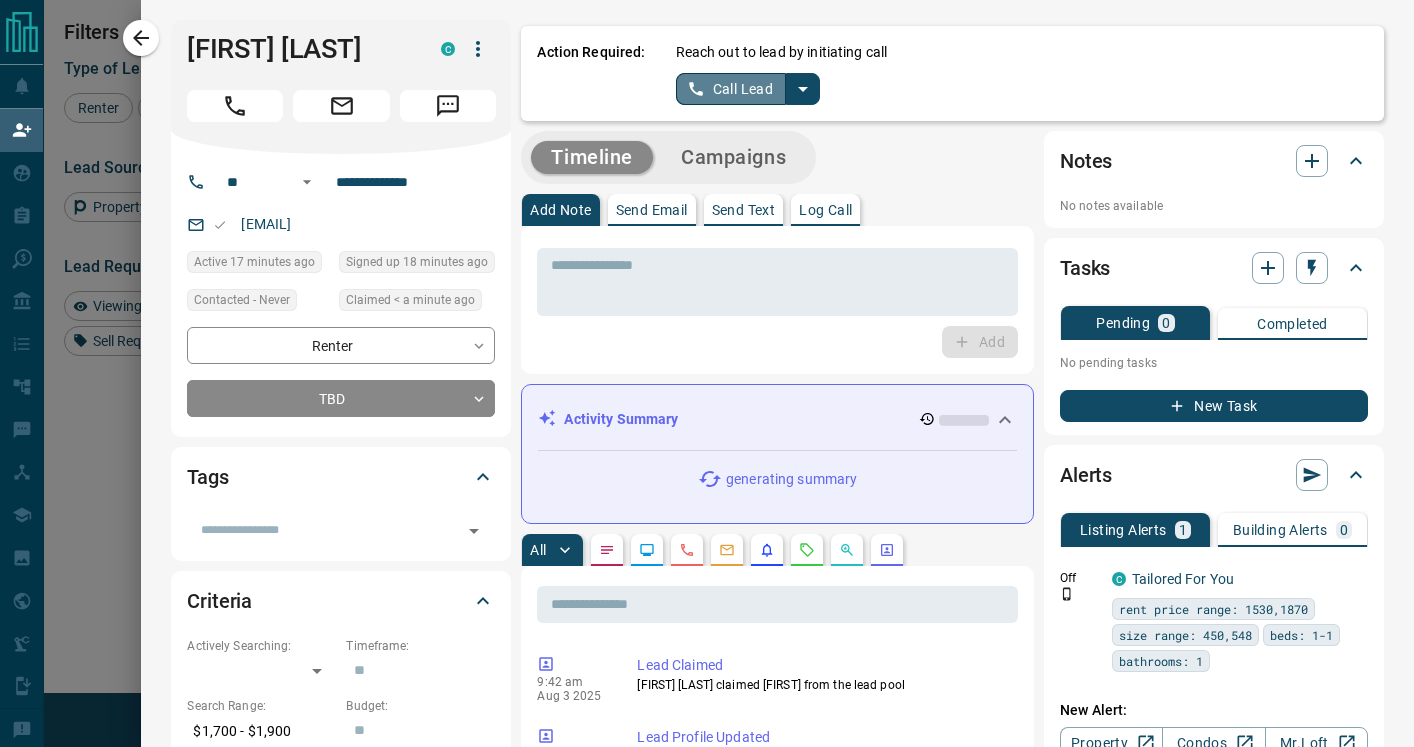 scroll, scrollTop: 47, scrollLeft: 0, axis: vertical 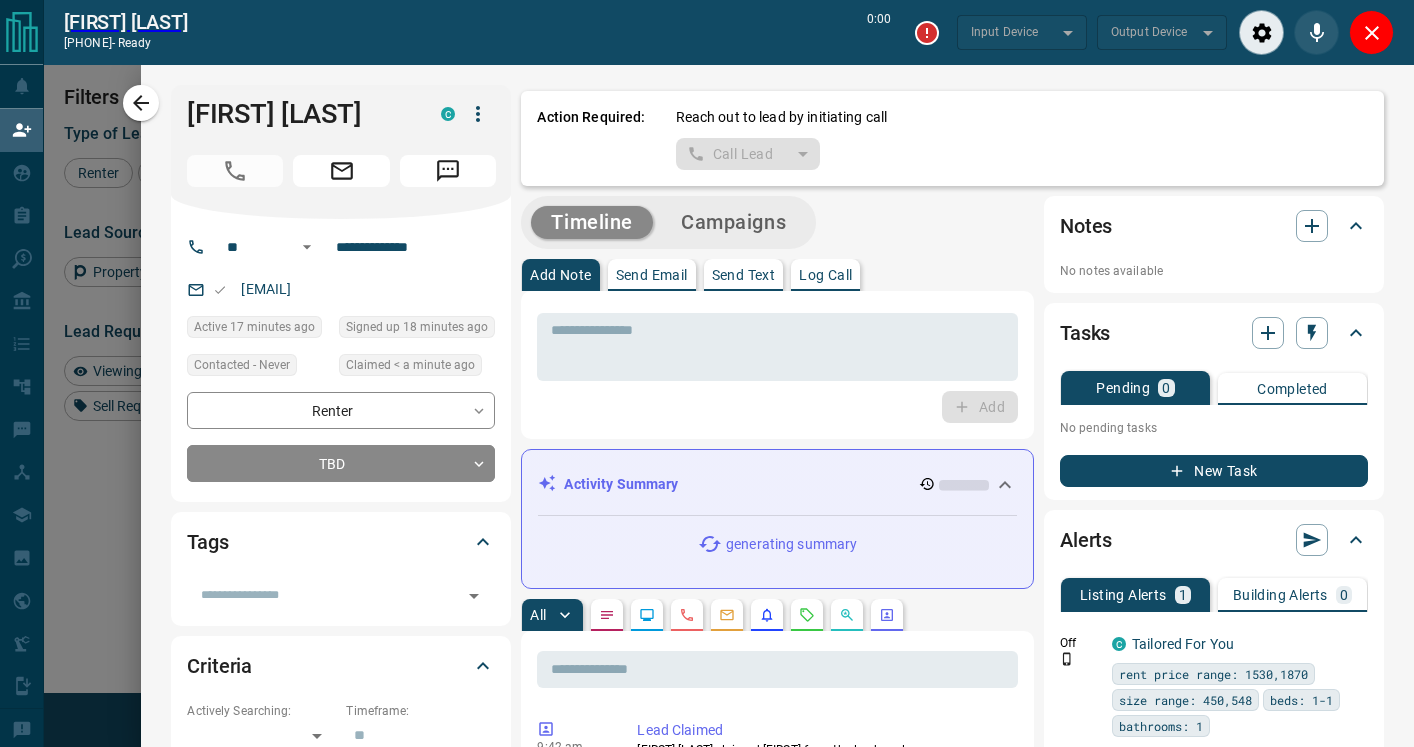 type on "*******" 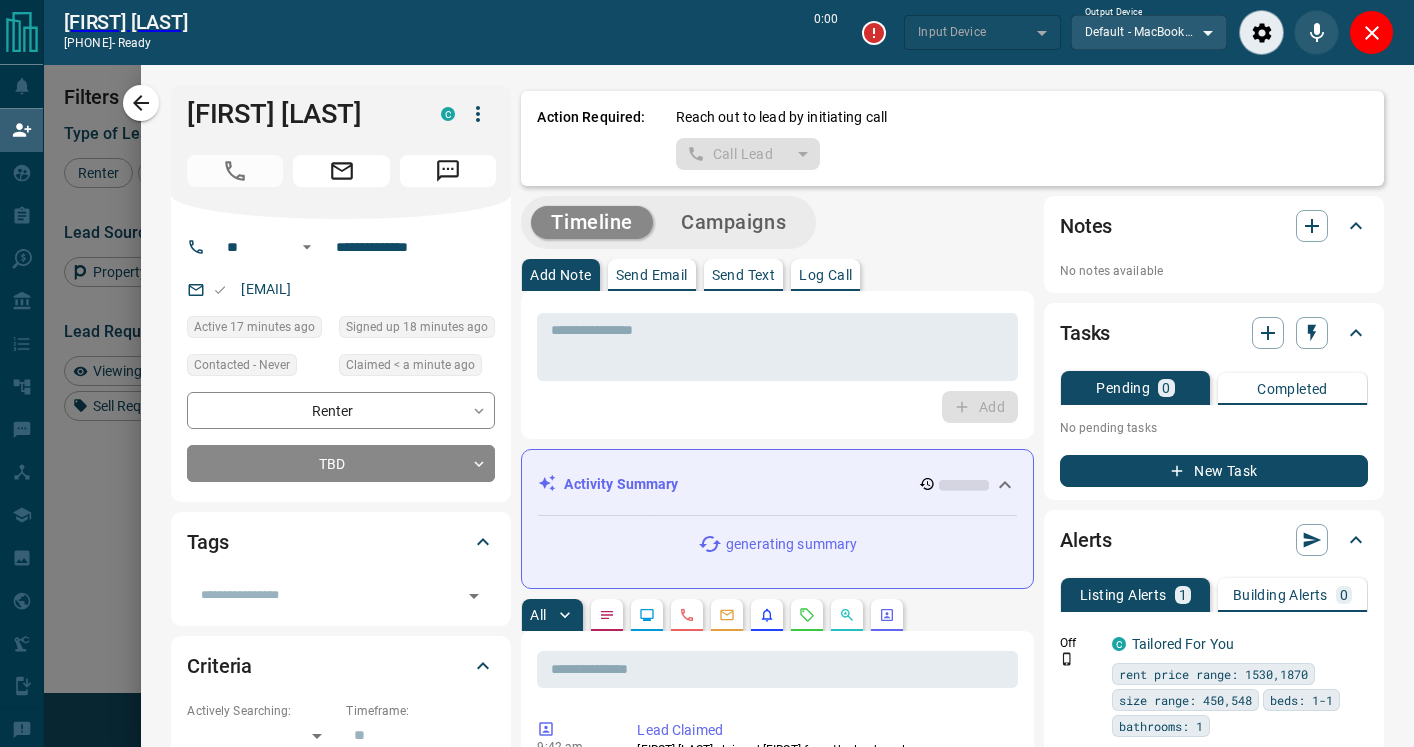 type on "*******" 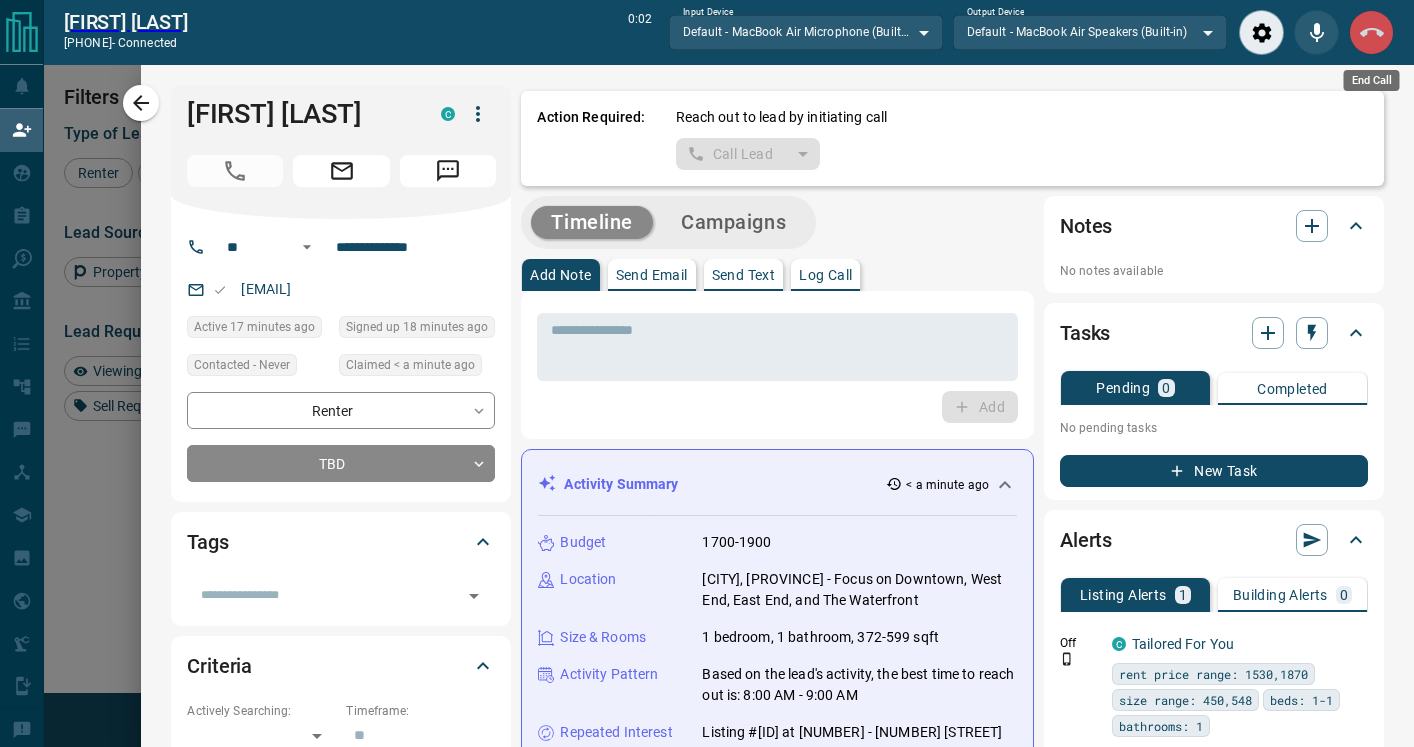 click 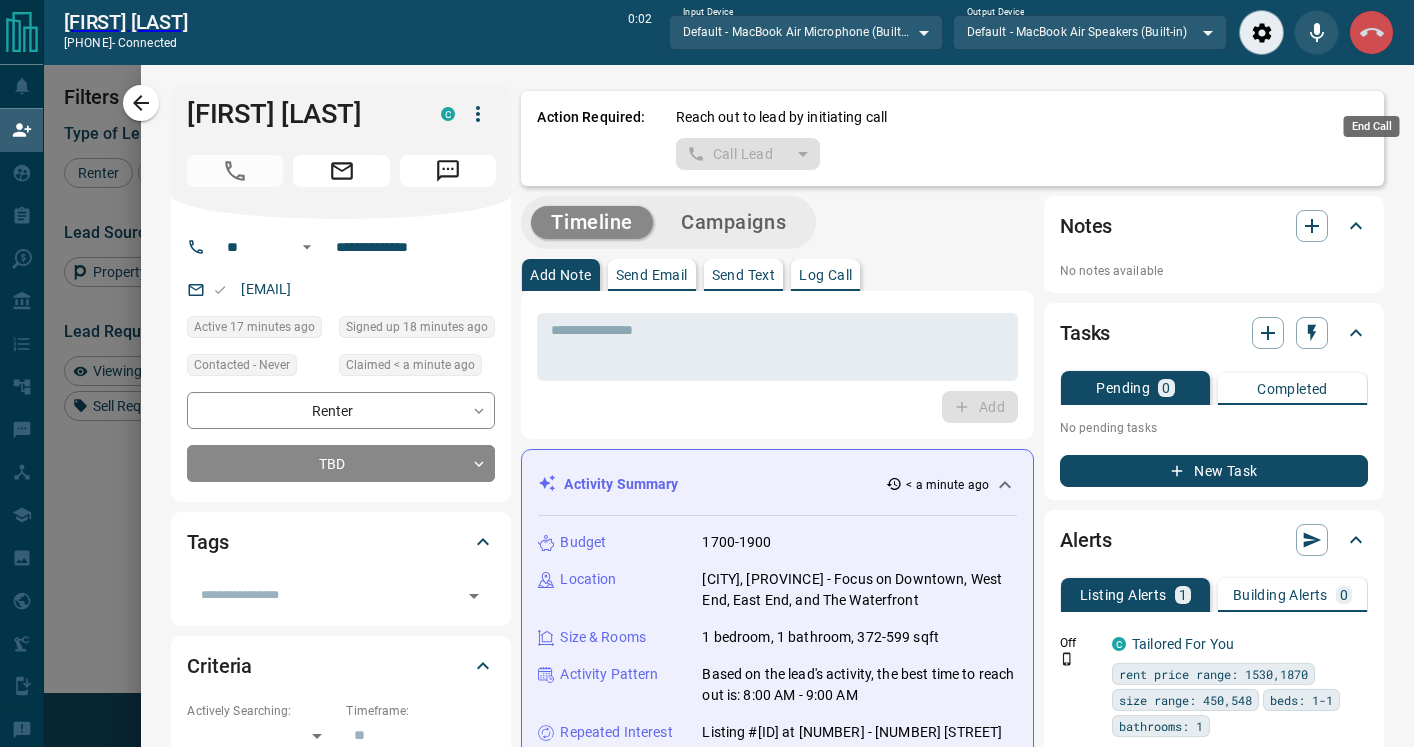 scroll, scrollTop: 1, scrollLeft: 1, axis: both 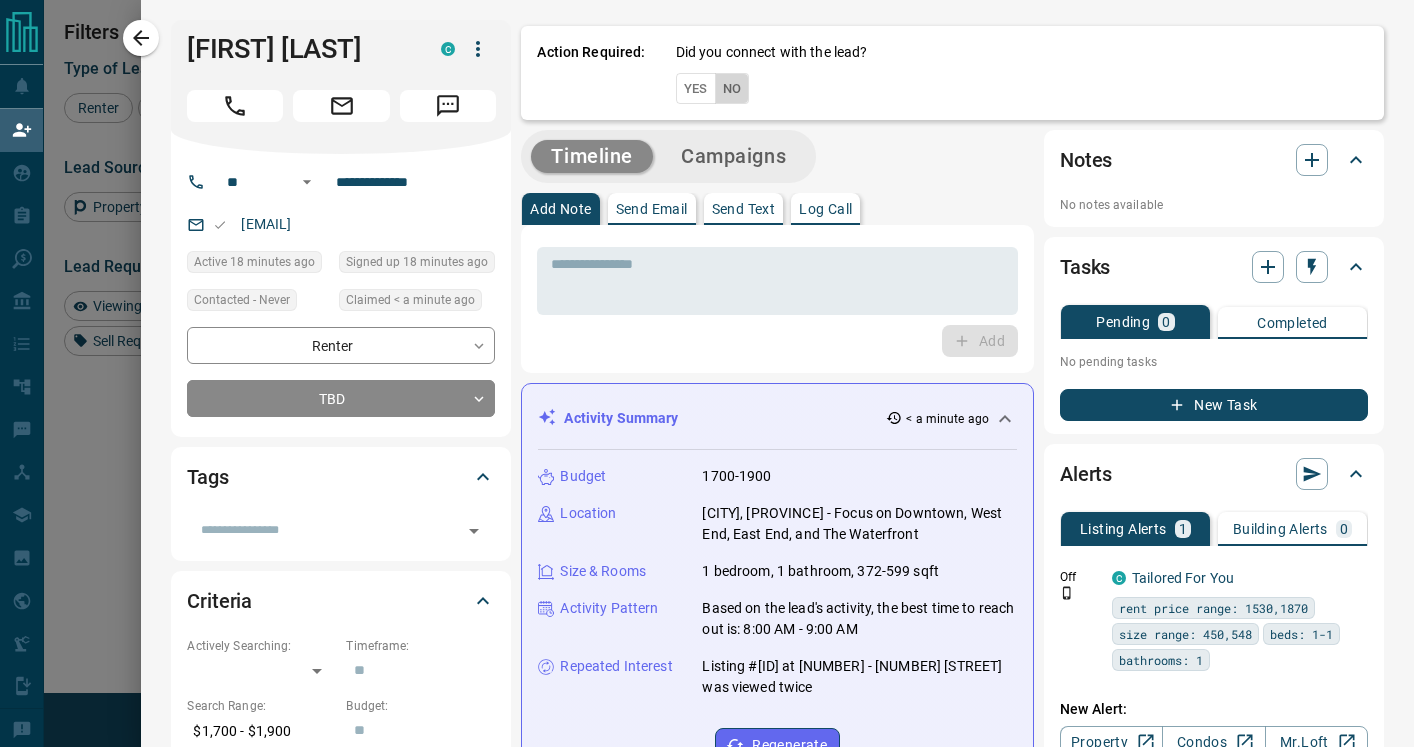 click on "No" at bounding box center [732, 88] 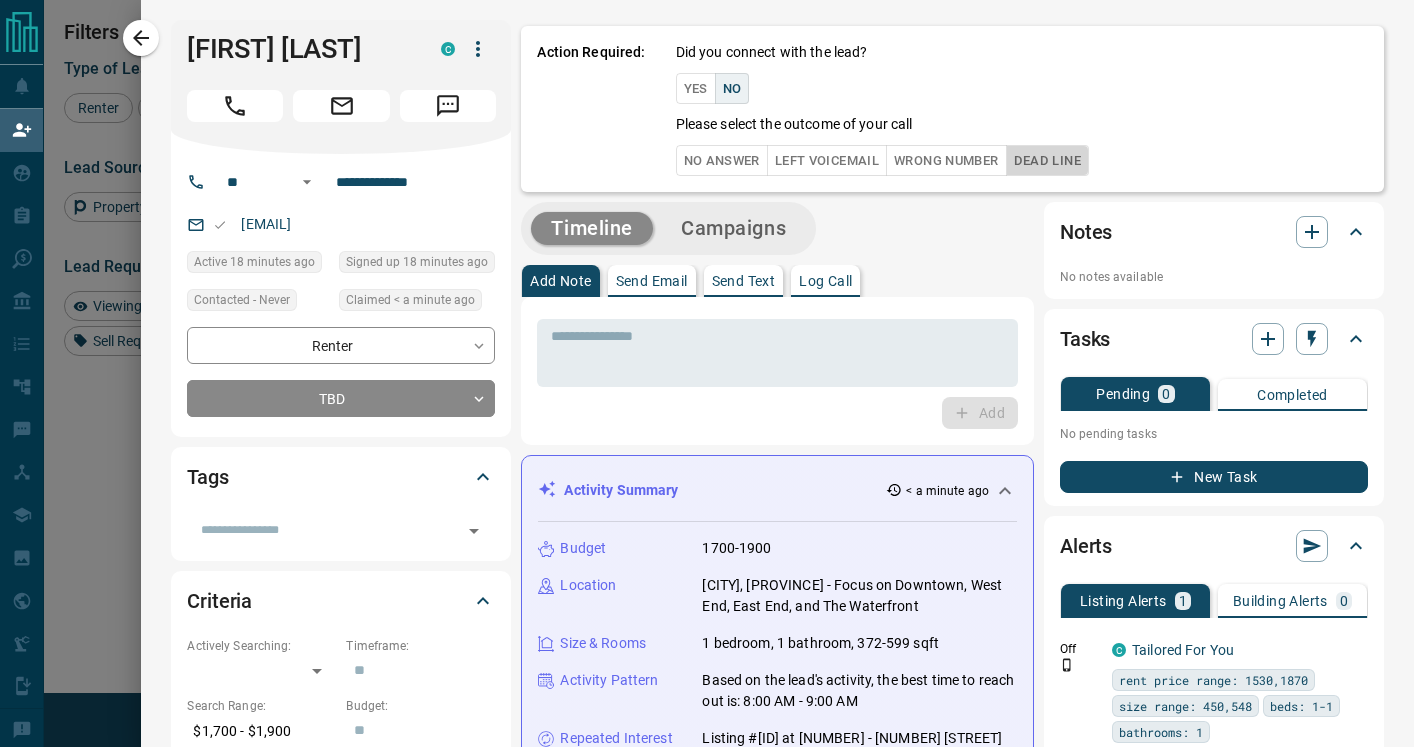 click on "Dead Line" at bounding box center (1047, 160) 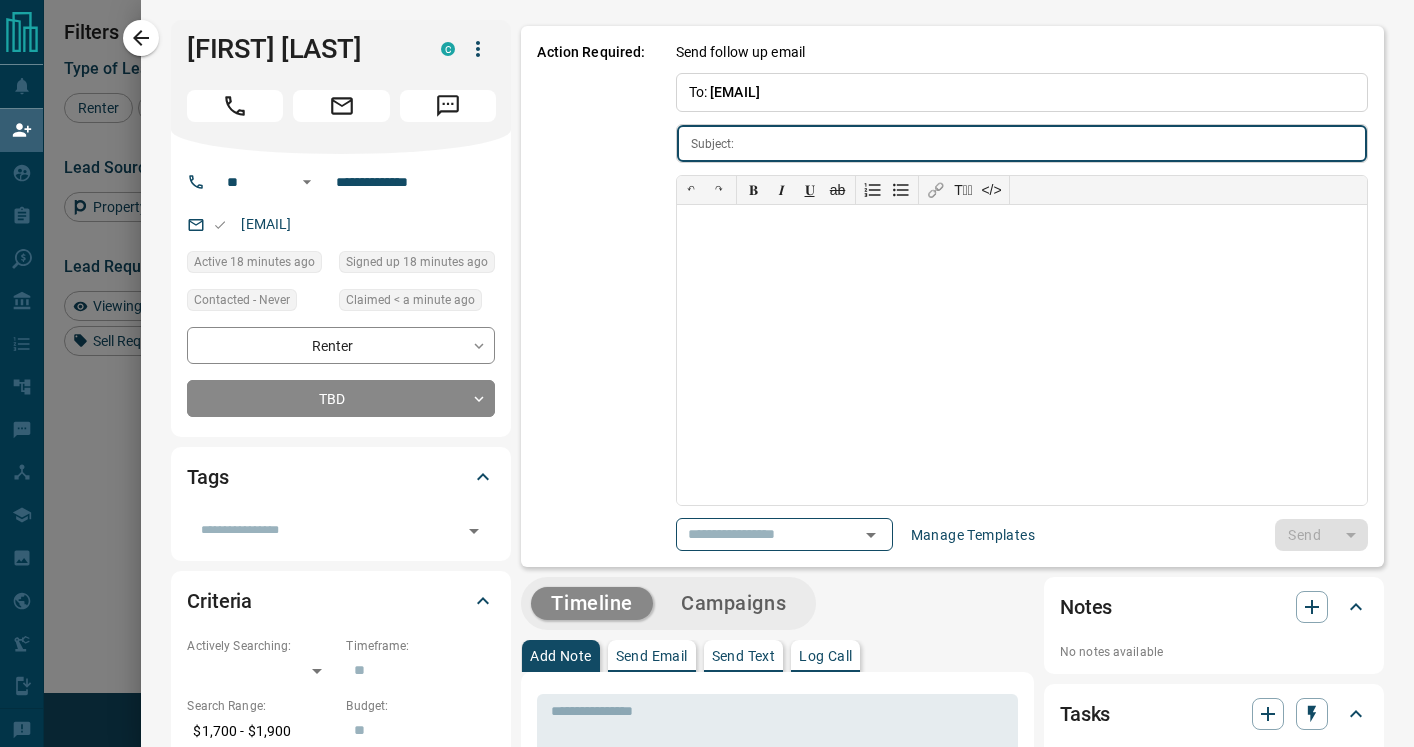 type on "**********" 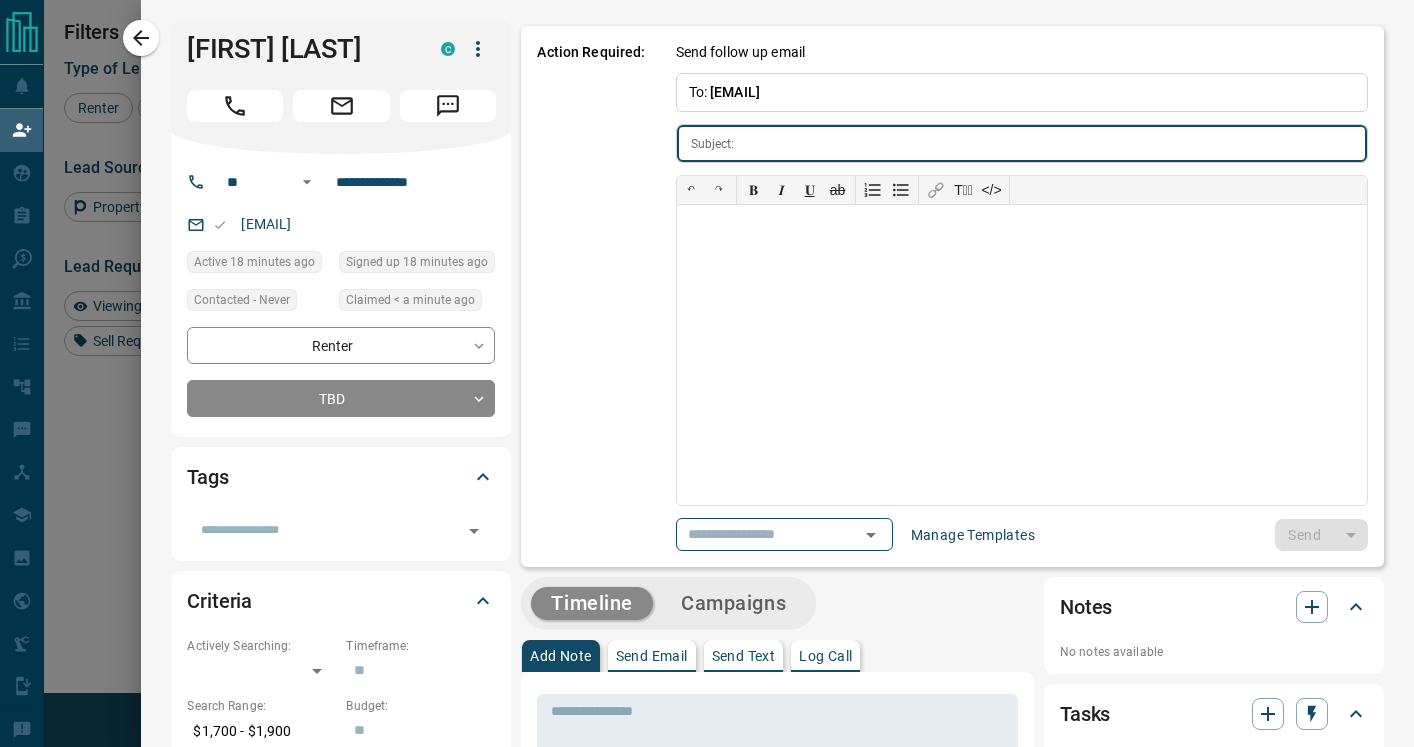 type on "**********" 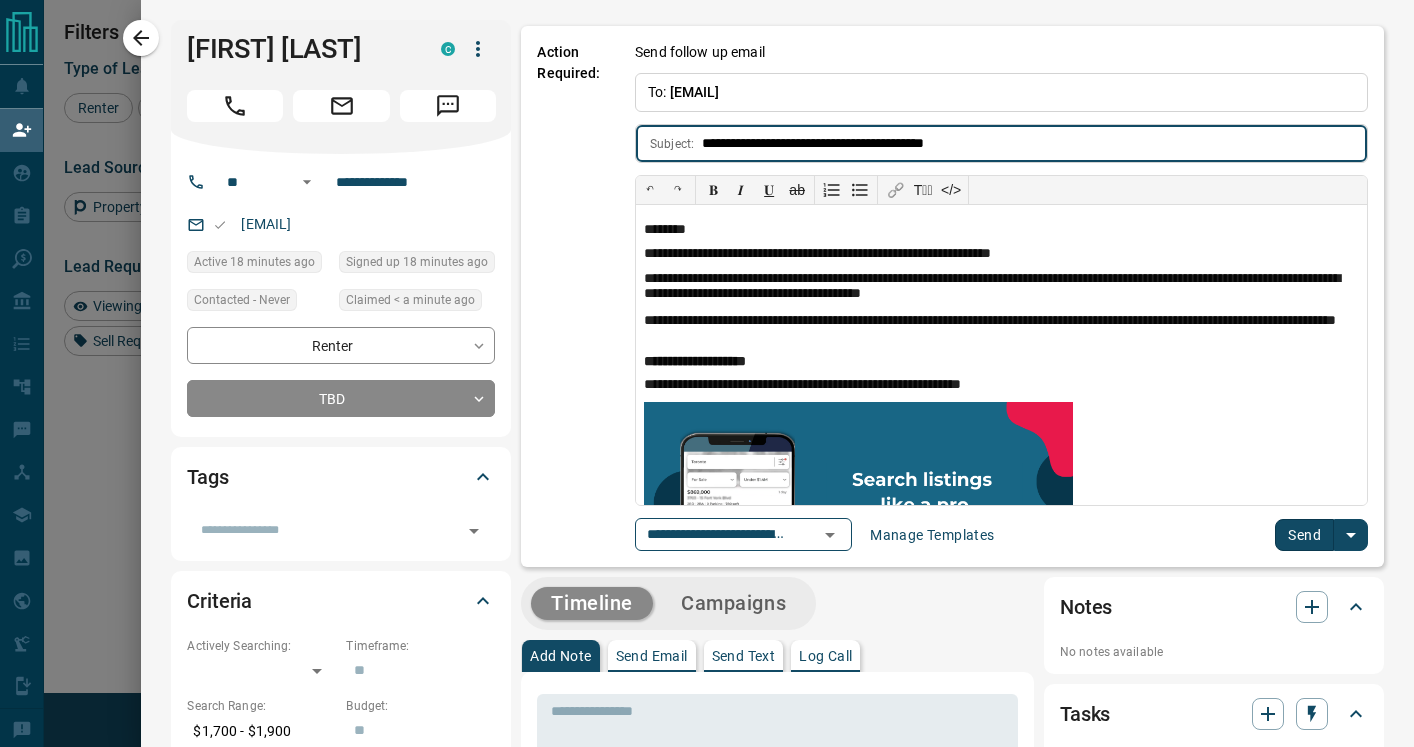 click on "Send" at bounding box center [1304, 535] 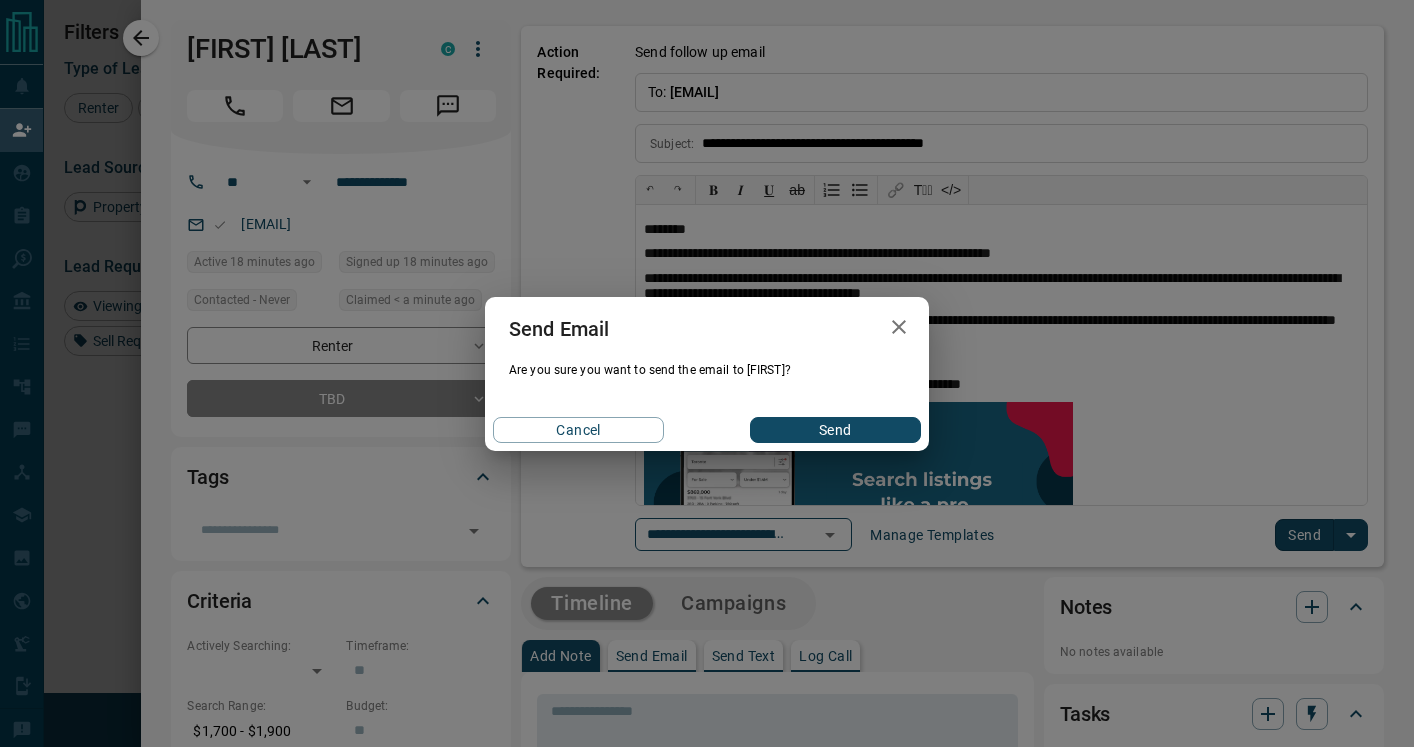 click on "Send" at bounding box center [835, 430] 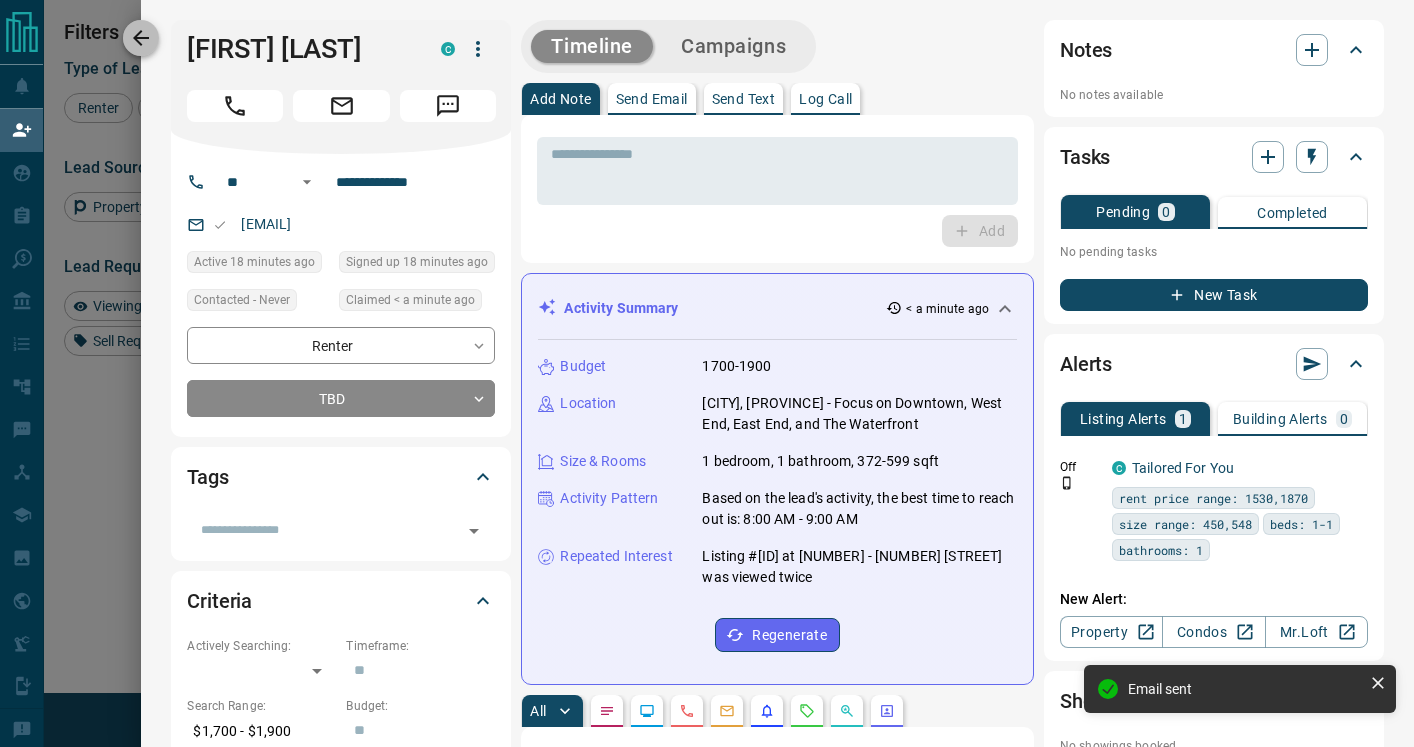 click 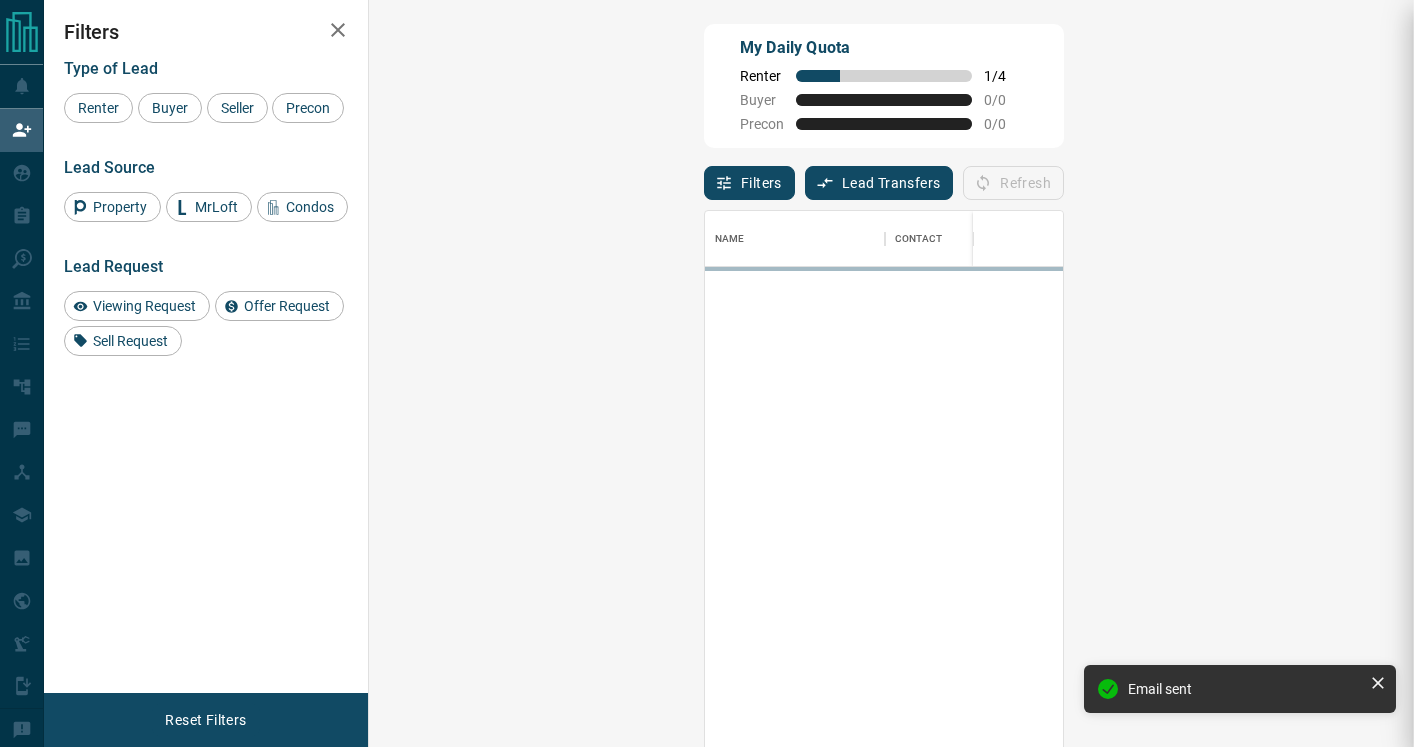 scroll, scrollTop: 1, scrollLeft: 1, axis: both 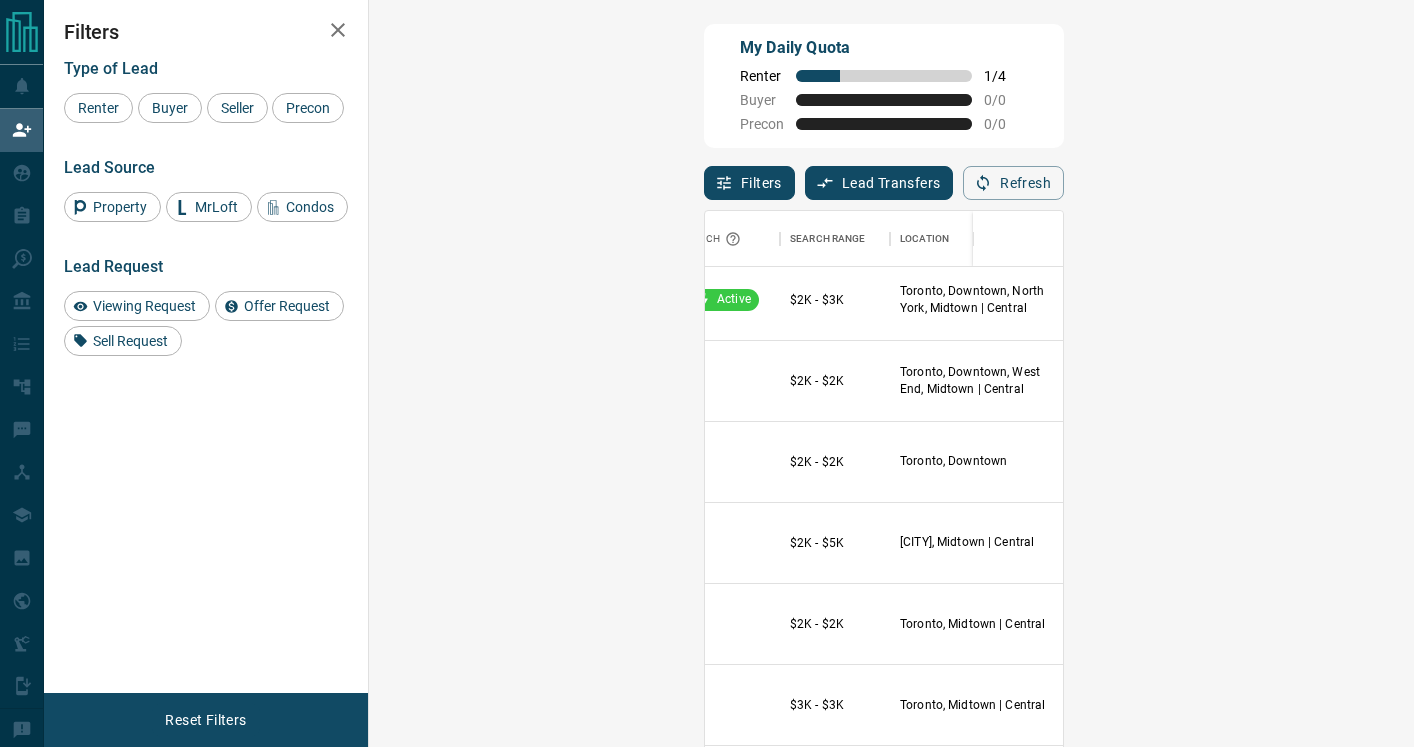 click on "Claim" at bounding box center (1662, 462) 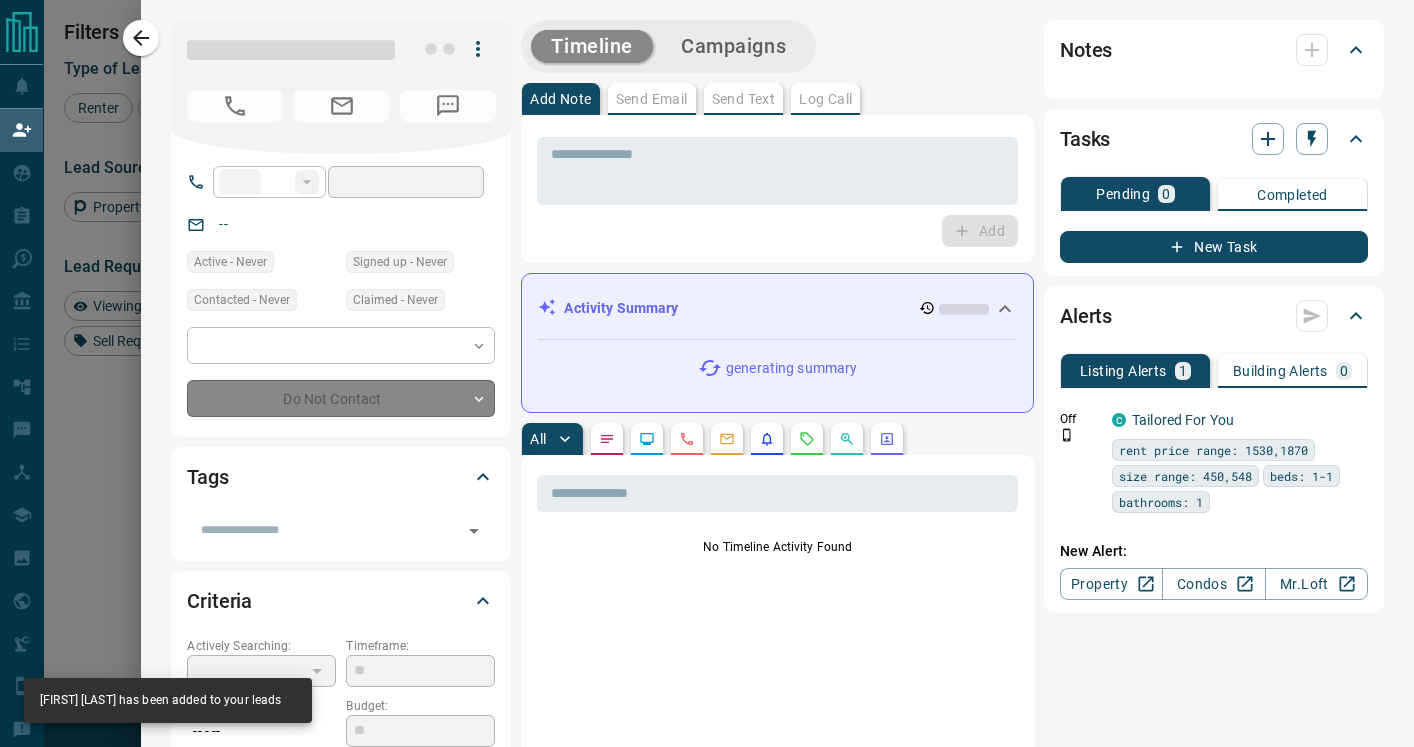 type on "**" 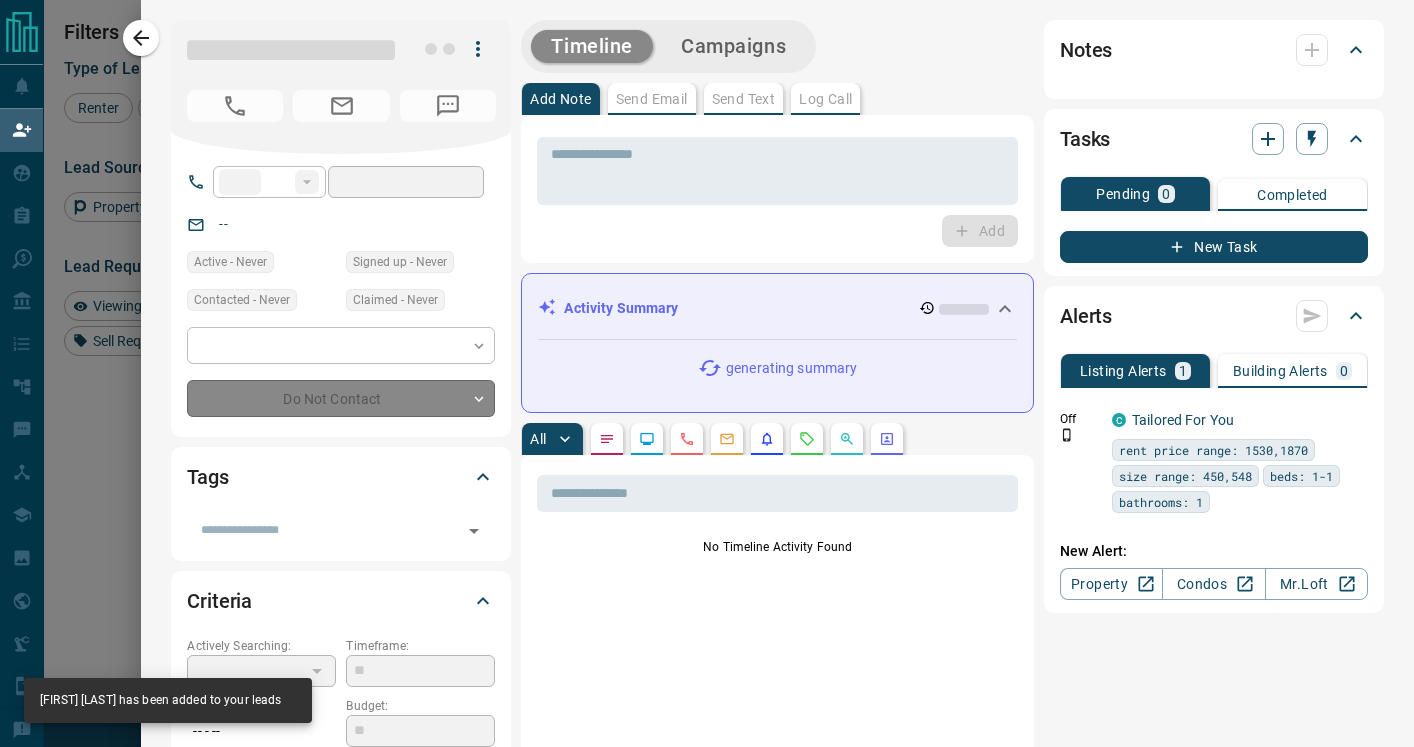 type on "**********" 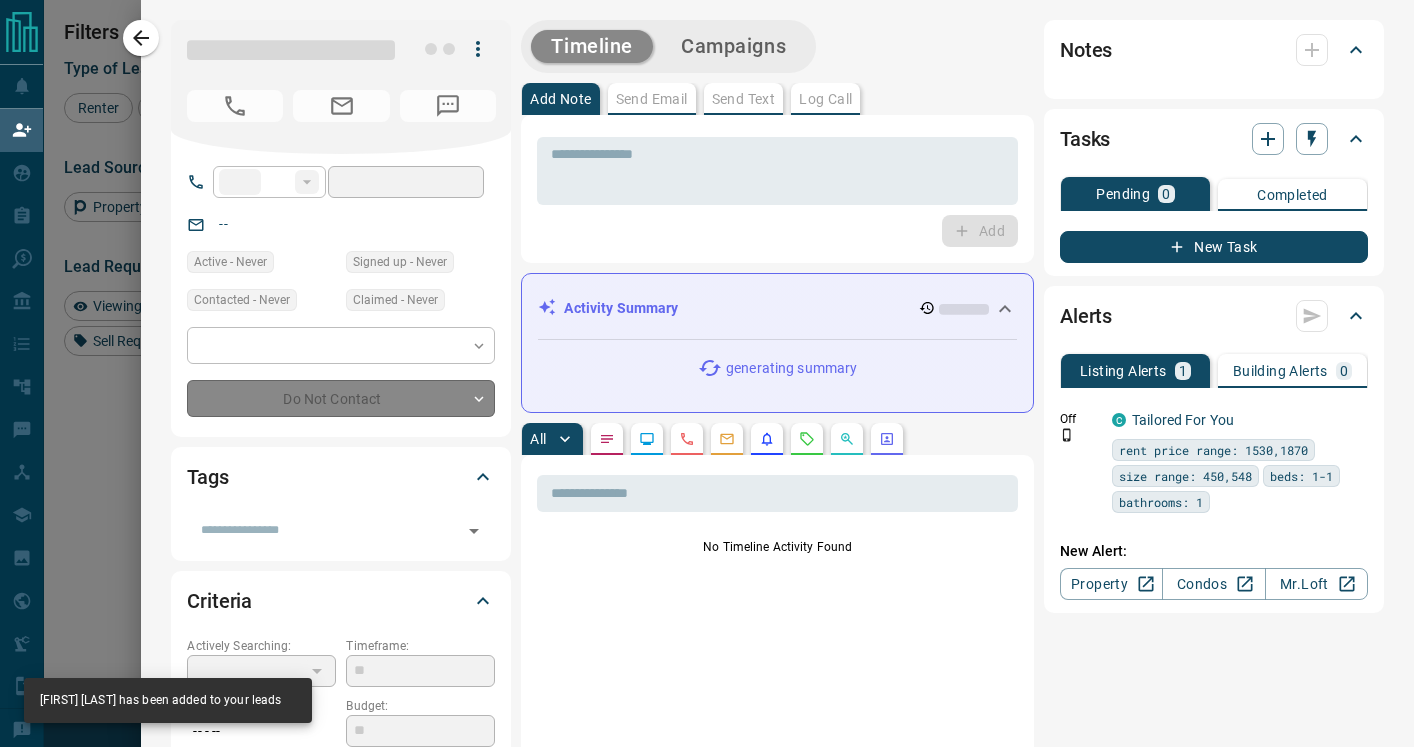 type on "**********" 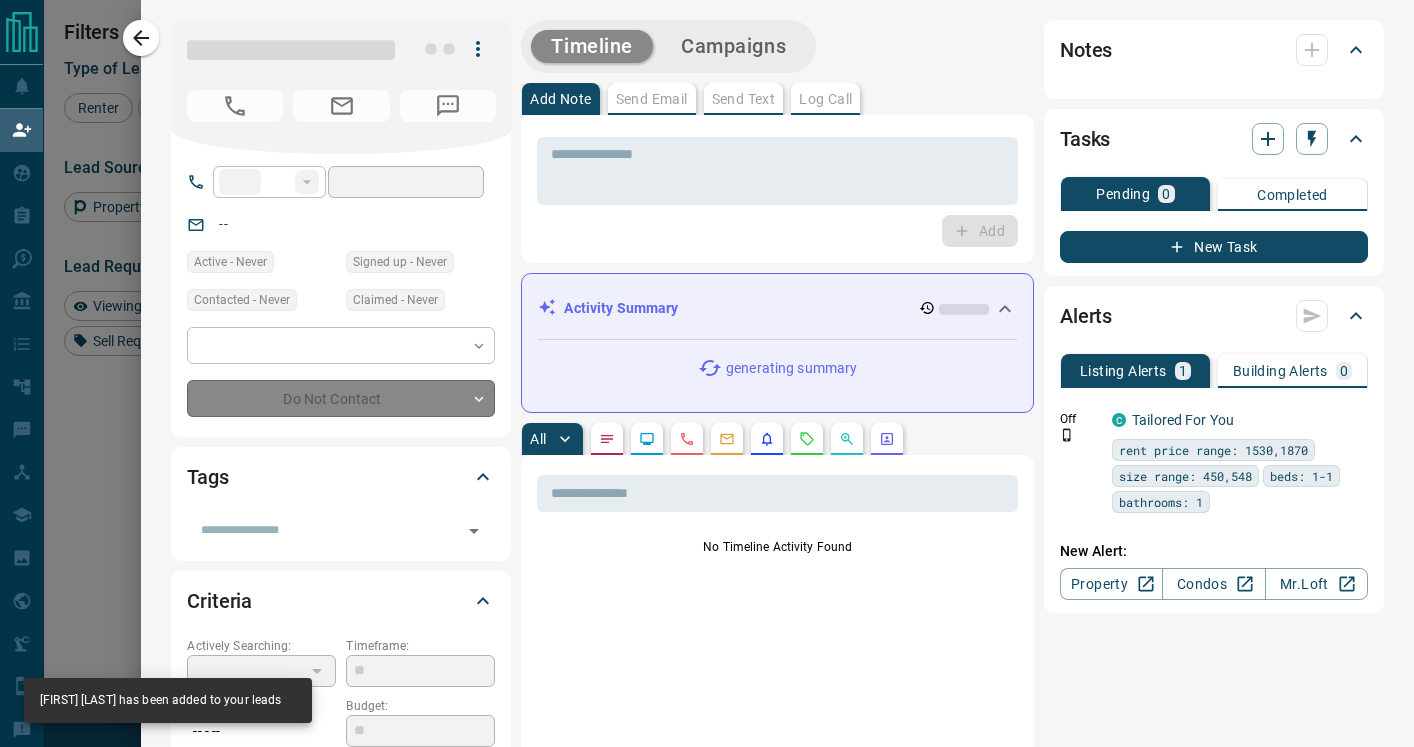 type on "**" 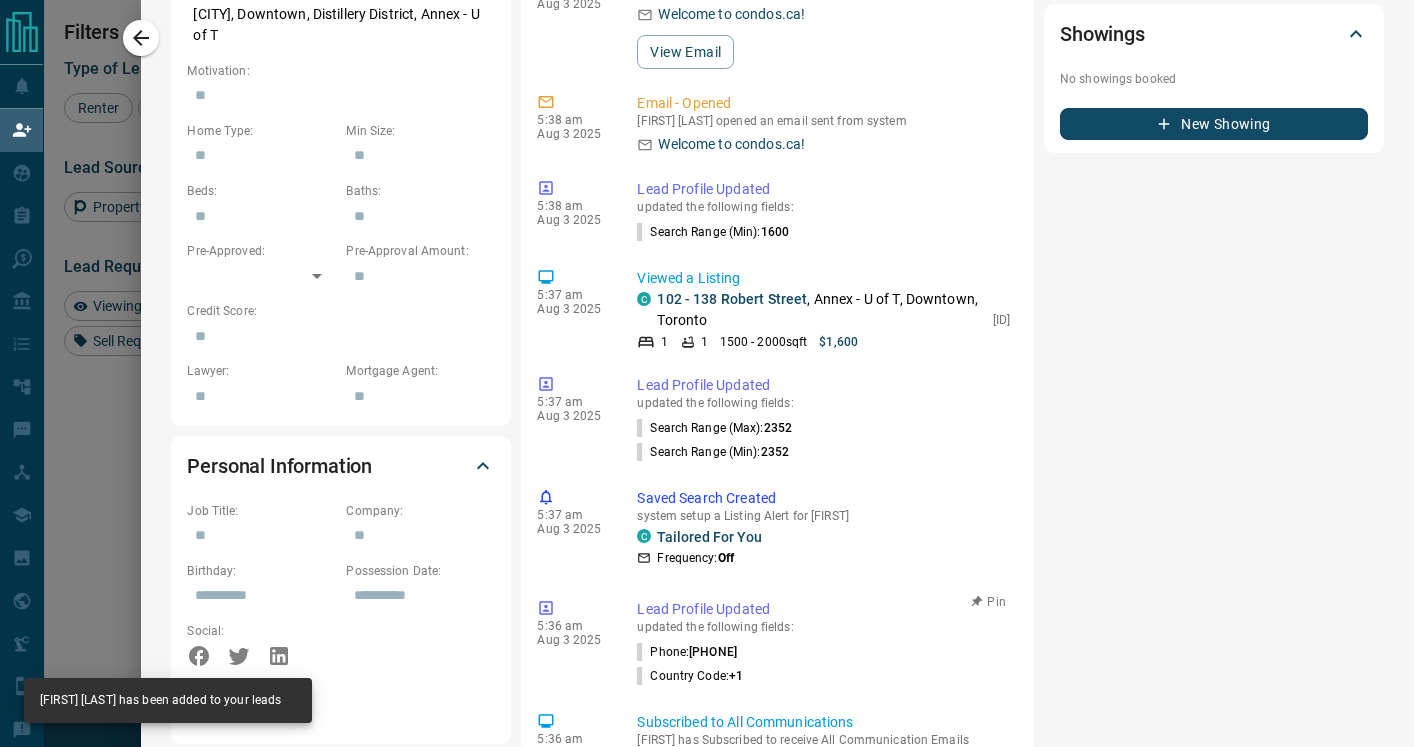 scroll, scrollTop: 1162, scrollLeft: 0, axis: vertical 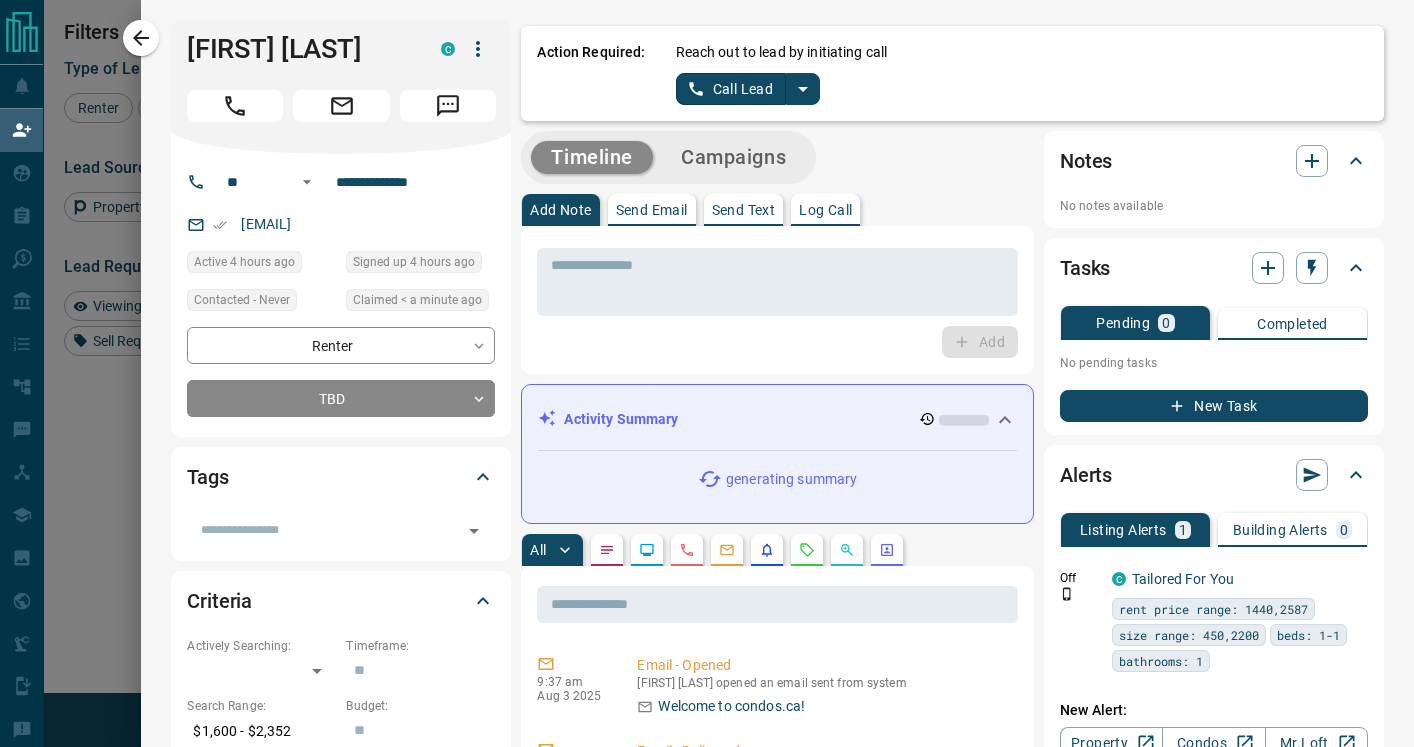 click on "Call Lead" at bounding box center [731, 89] 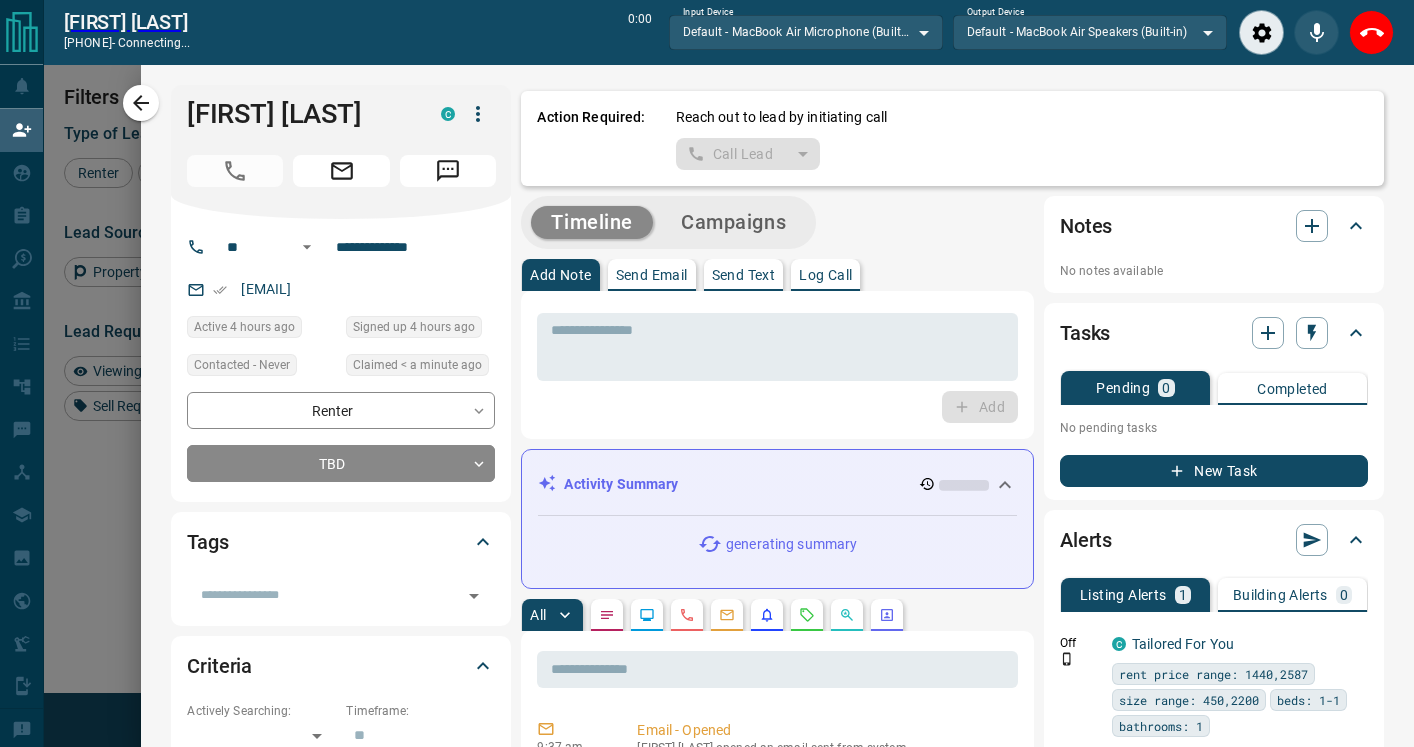 scroll, scrollTop: 47, scrollLeft: 0, axis: vertical 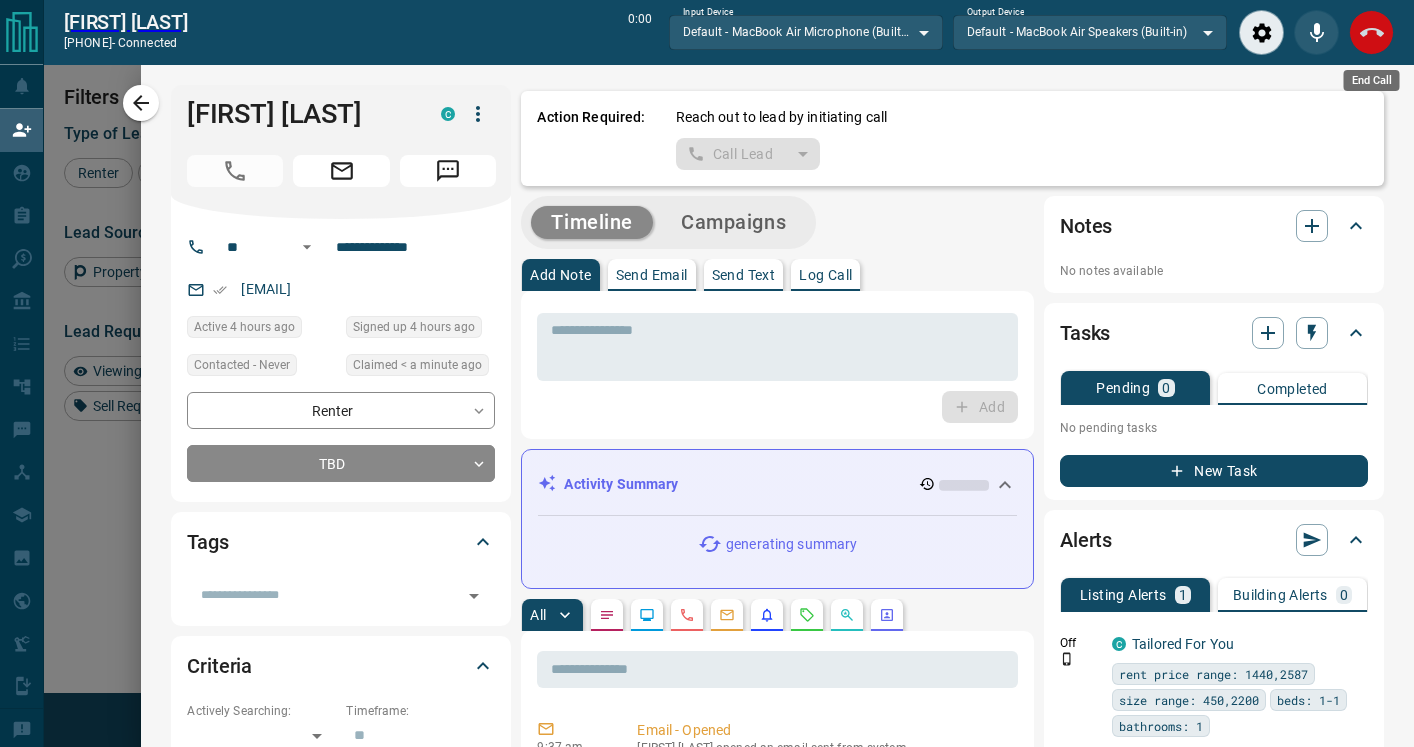 click 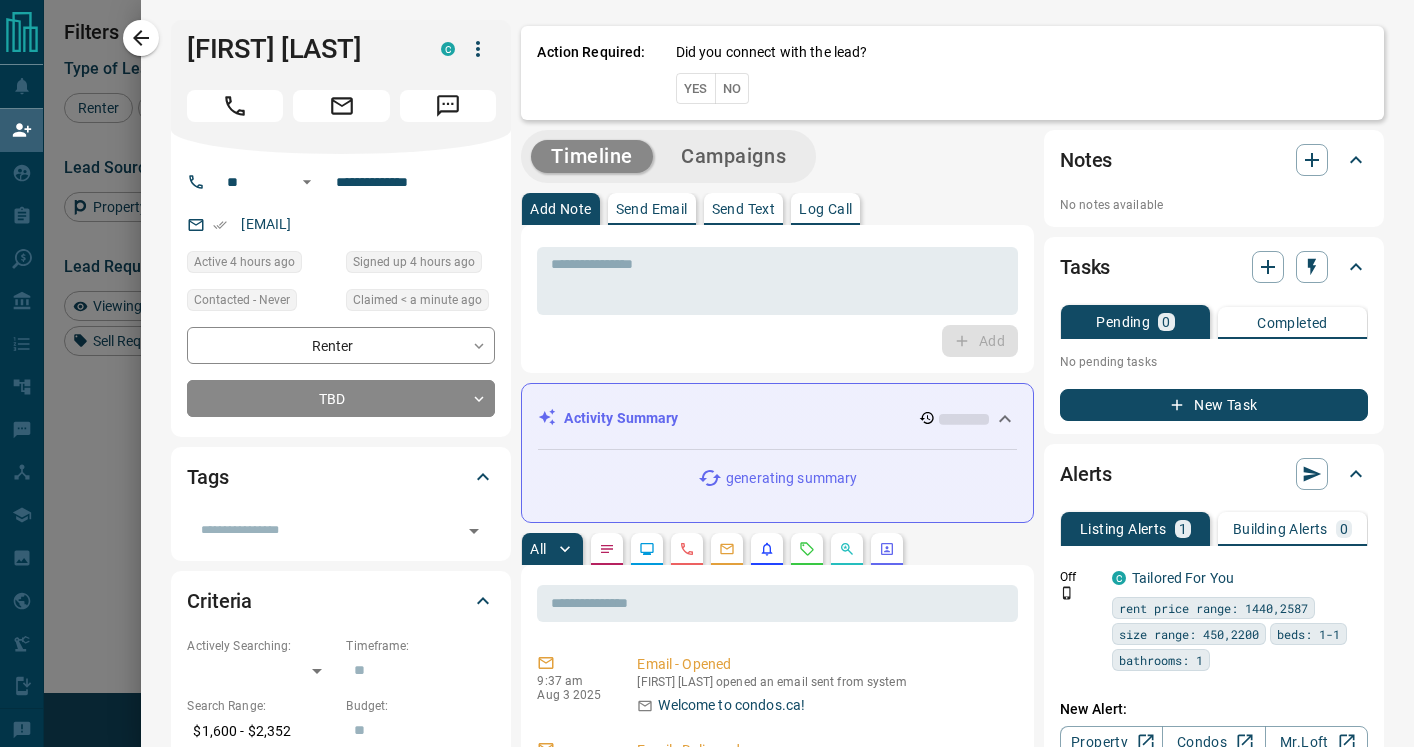 scroll 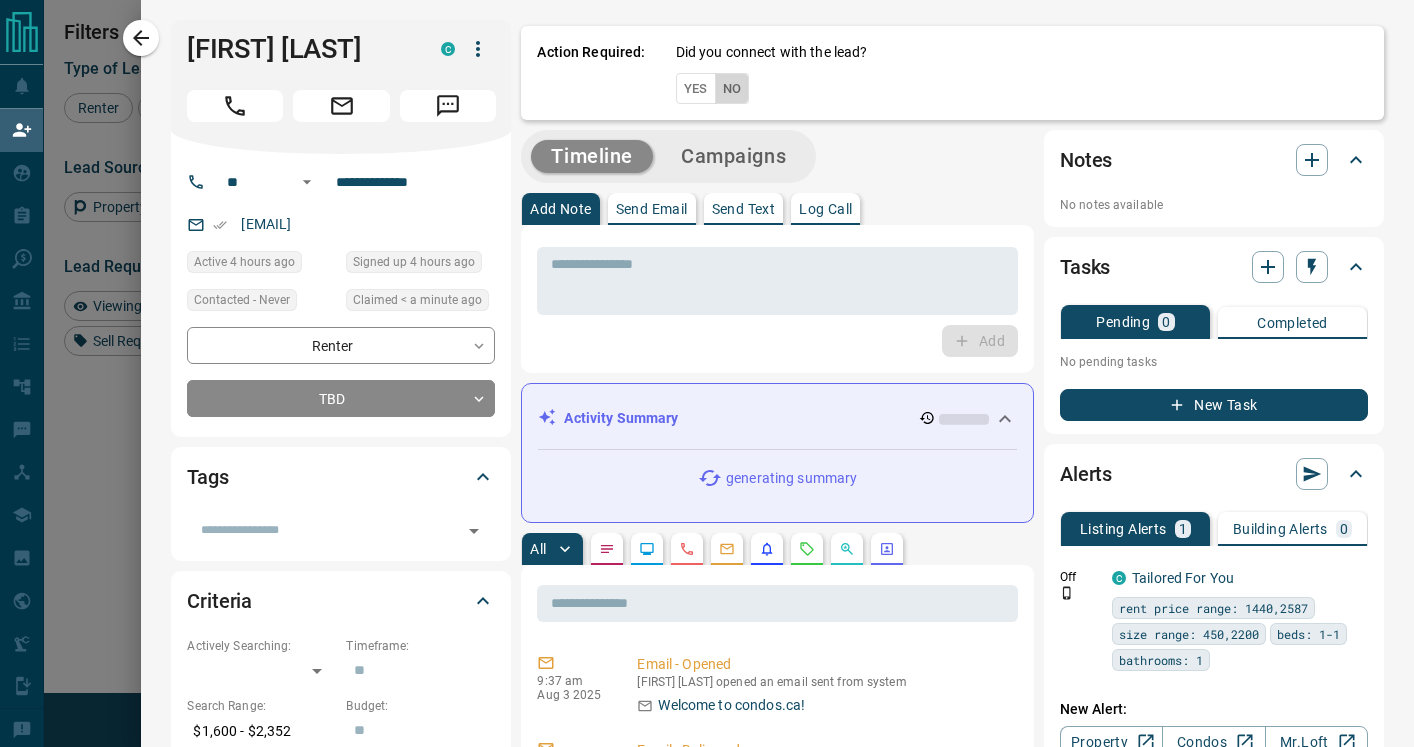 click on "No" at bounding box center (732, 88) 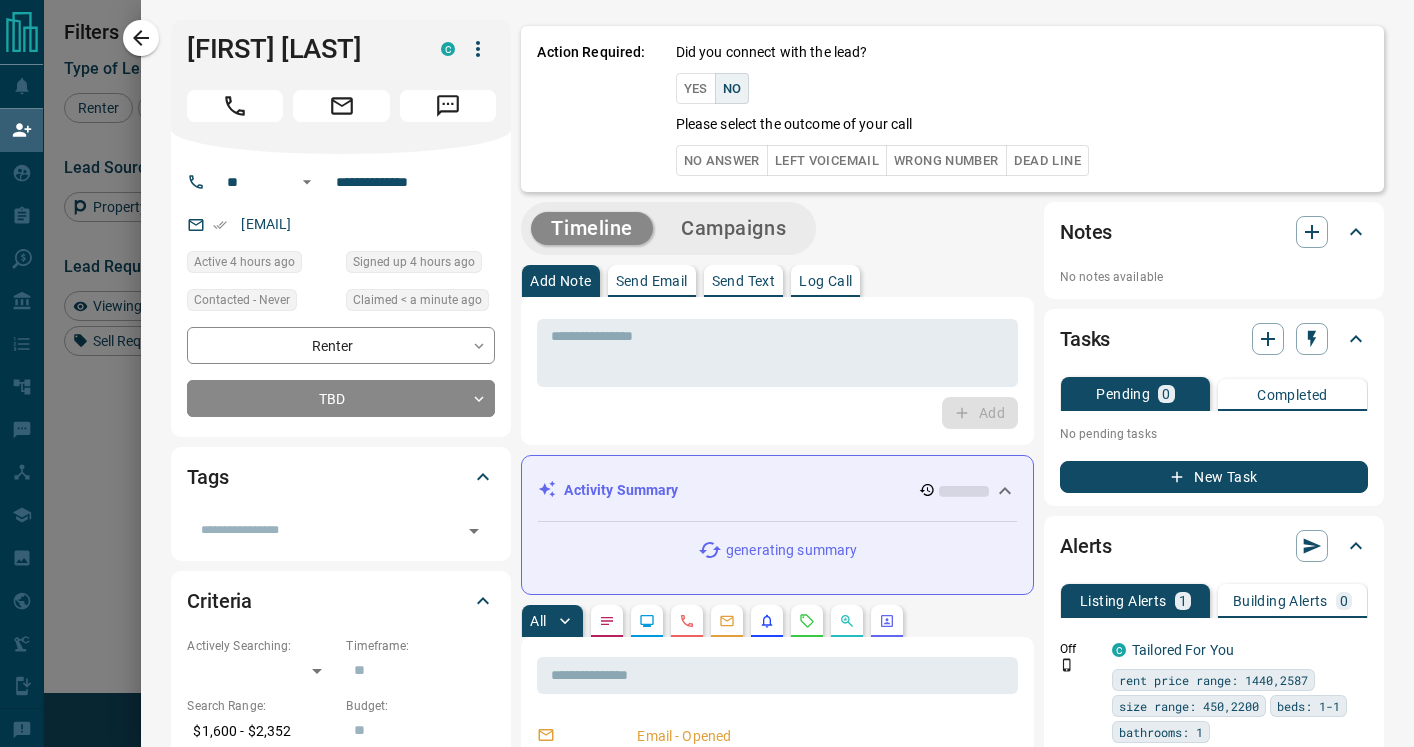 click on "No Answer" at bounding box center [722, 160] 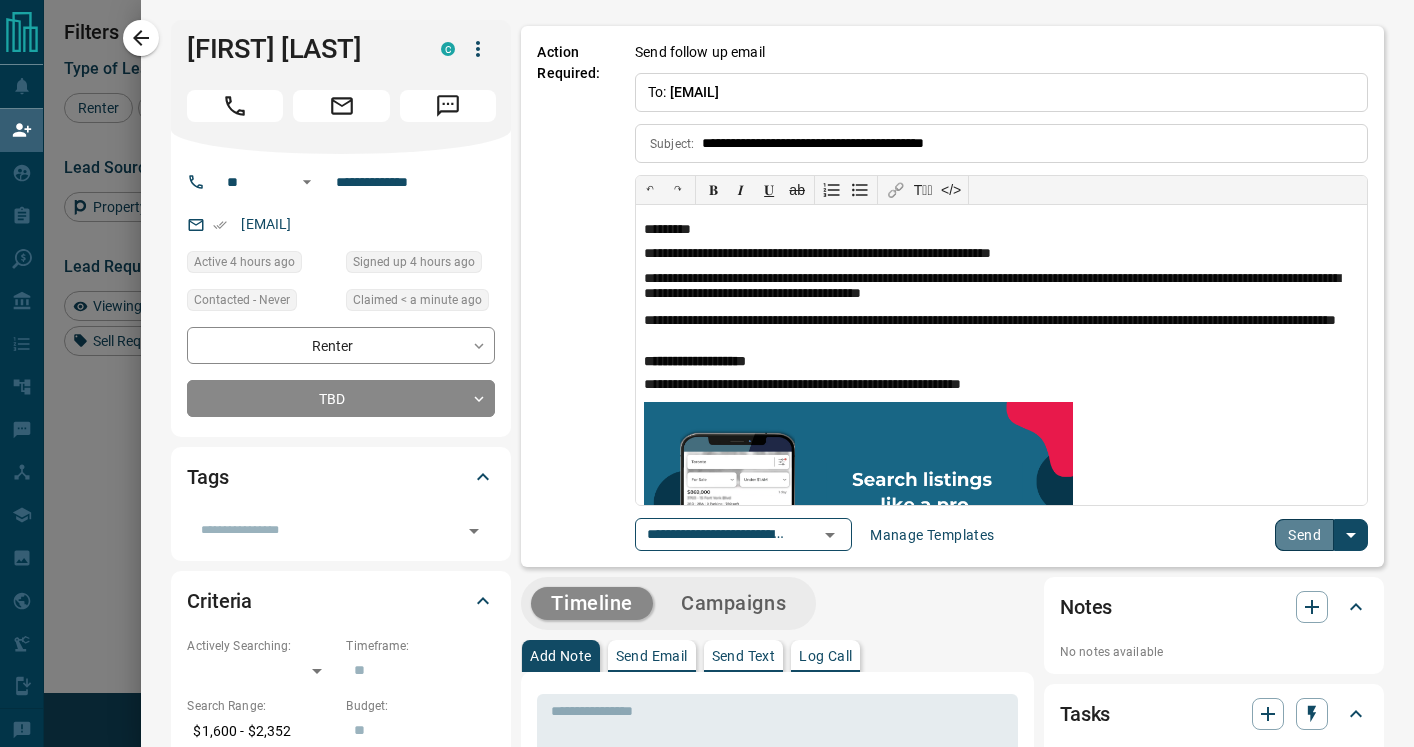 click on "Send" at bounding box center (1304, 535) 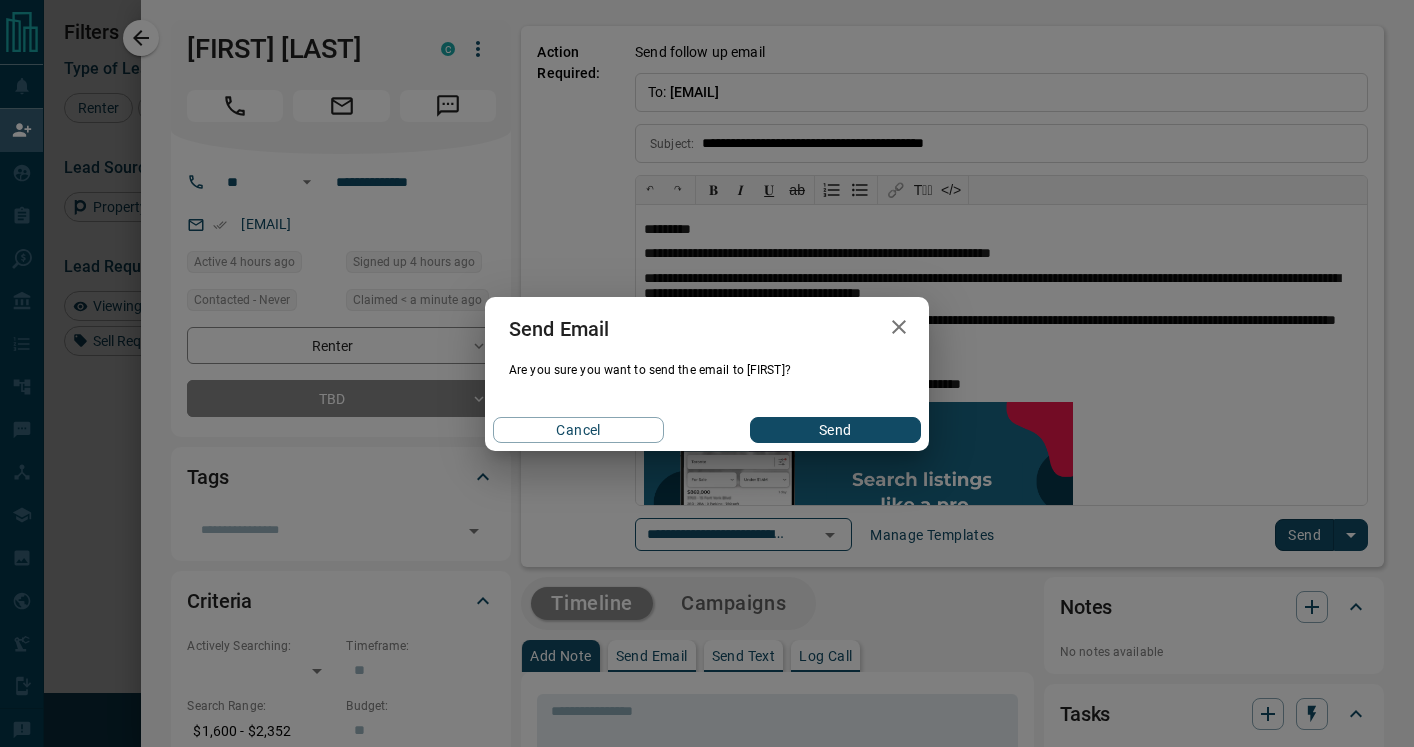 click on "Send" at bounding box center [835, 430] 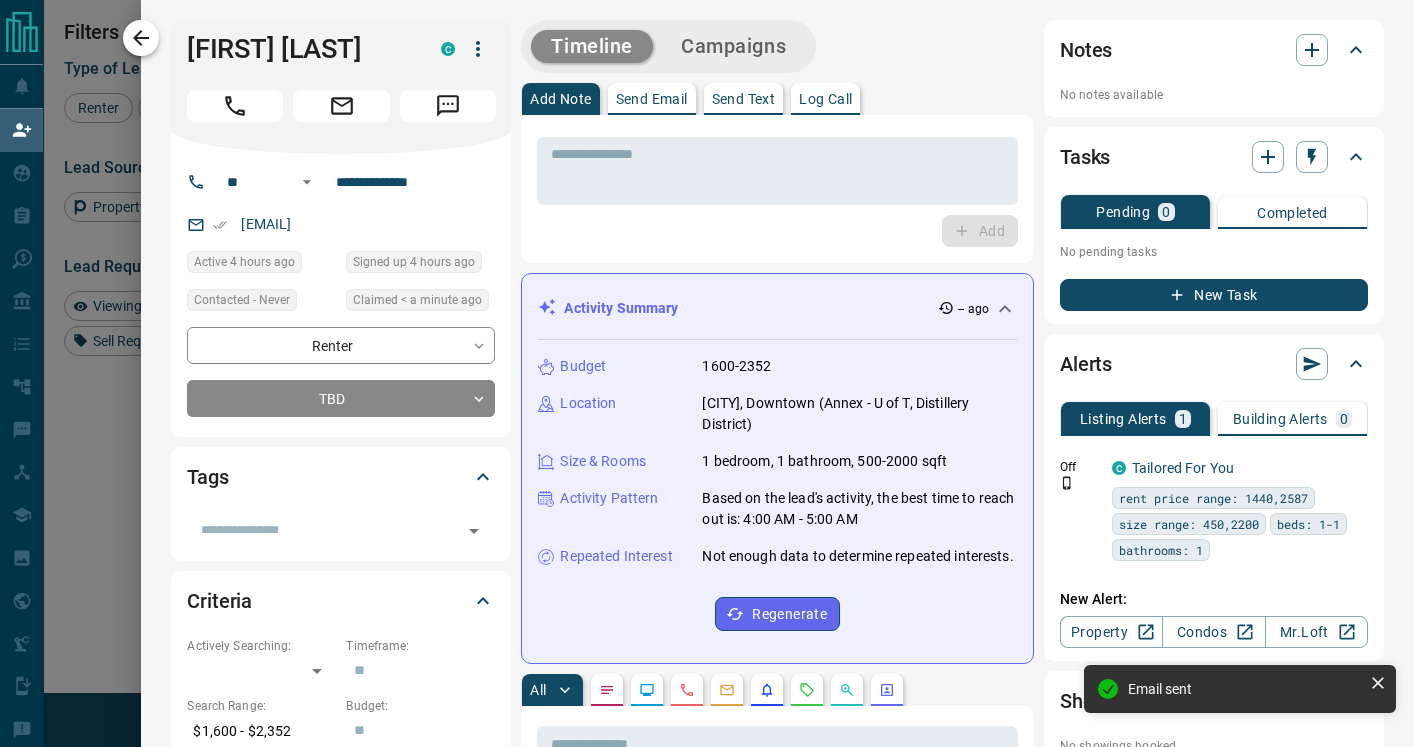click 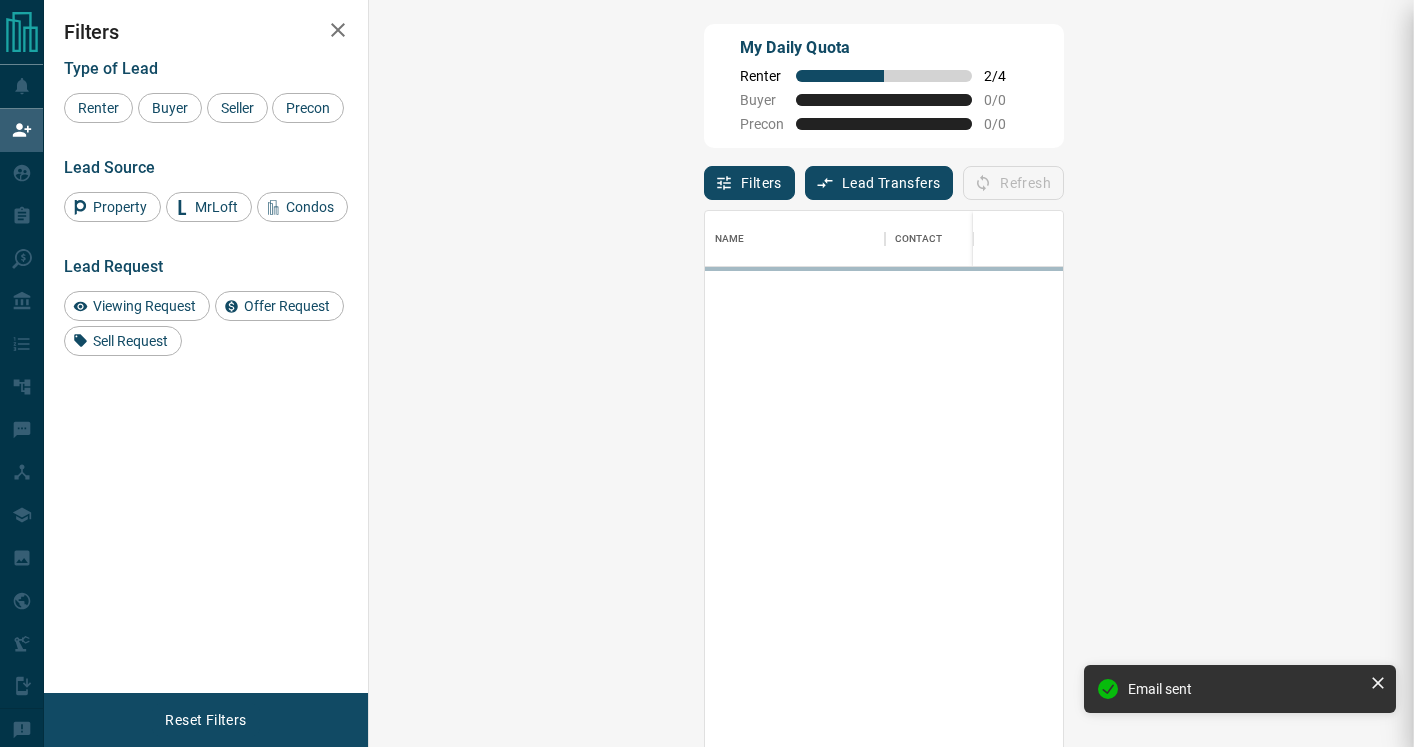 scroll, scrollTop: 1, scrollLeft: 1, axis: both 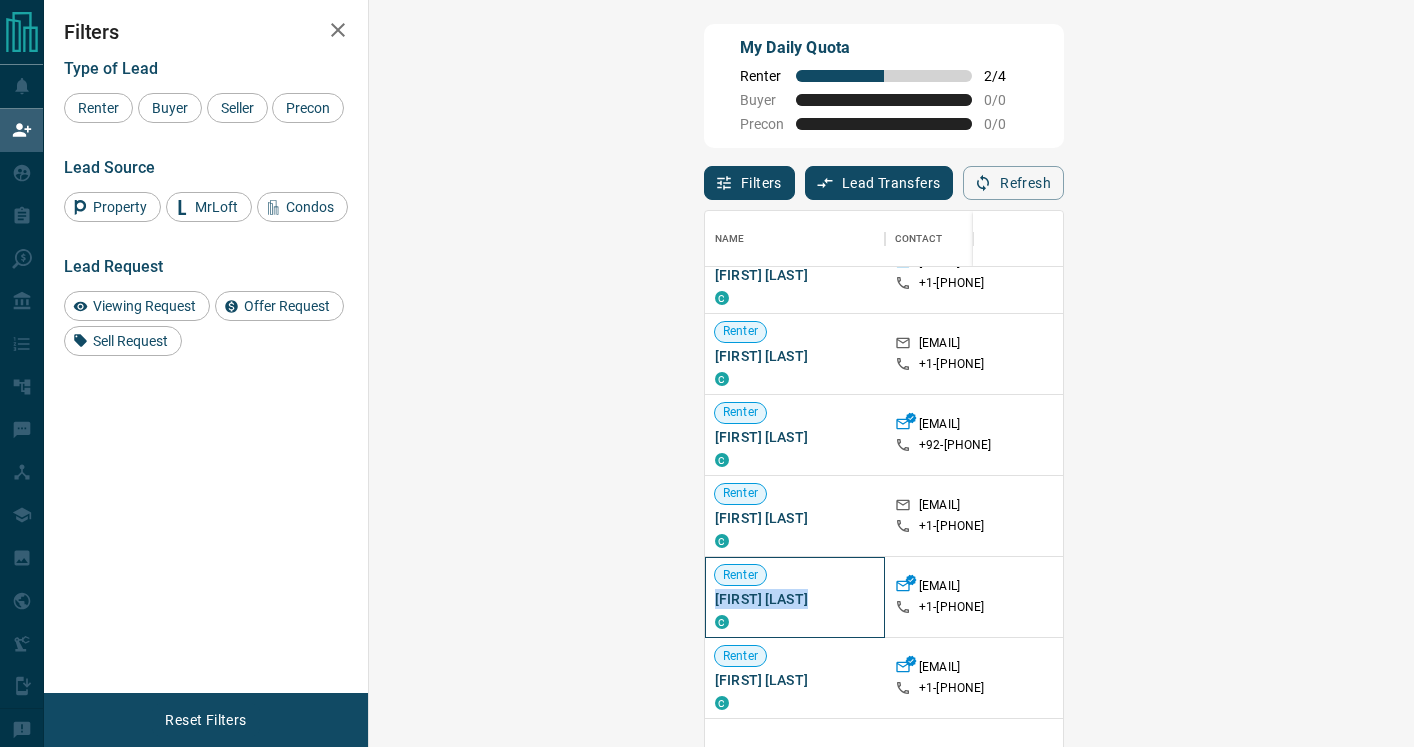 drag, startPoint x: 493, startPoint y: 601, endPoint x: 390, endPoint y: 593, distance: 103.31021 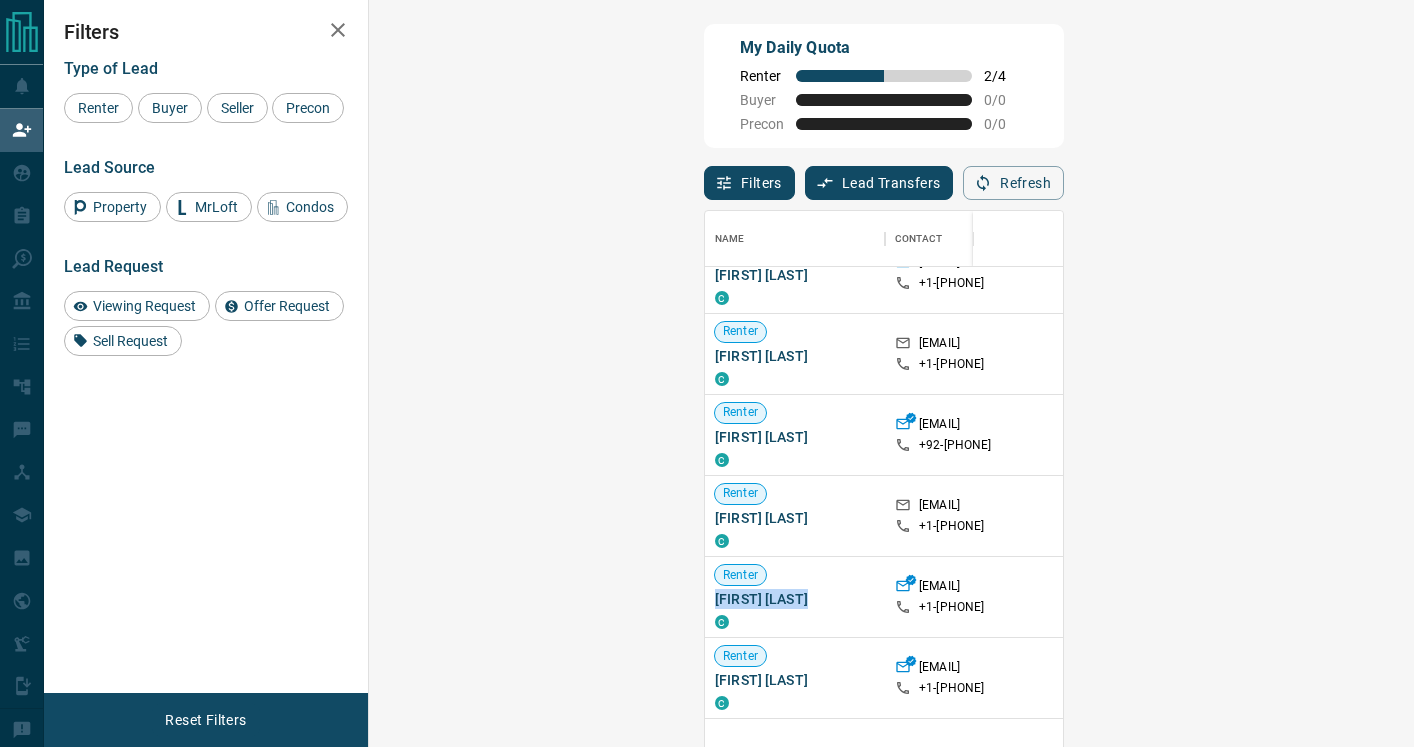 click 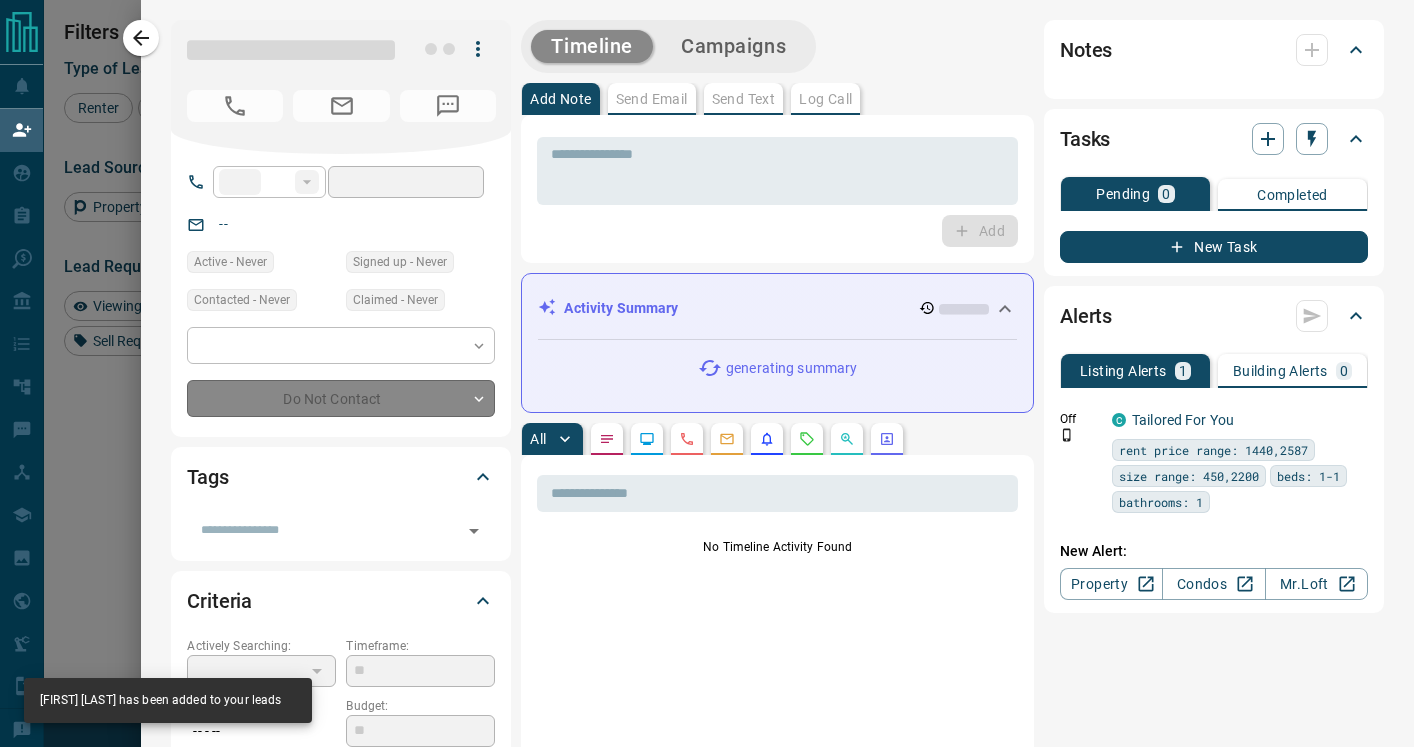 type on "**" 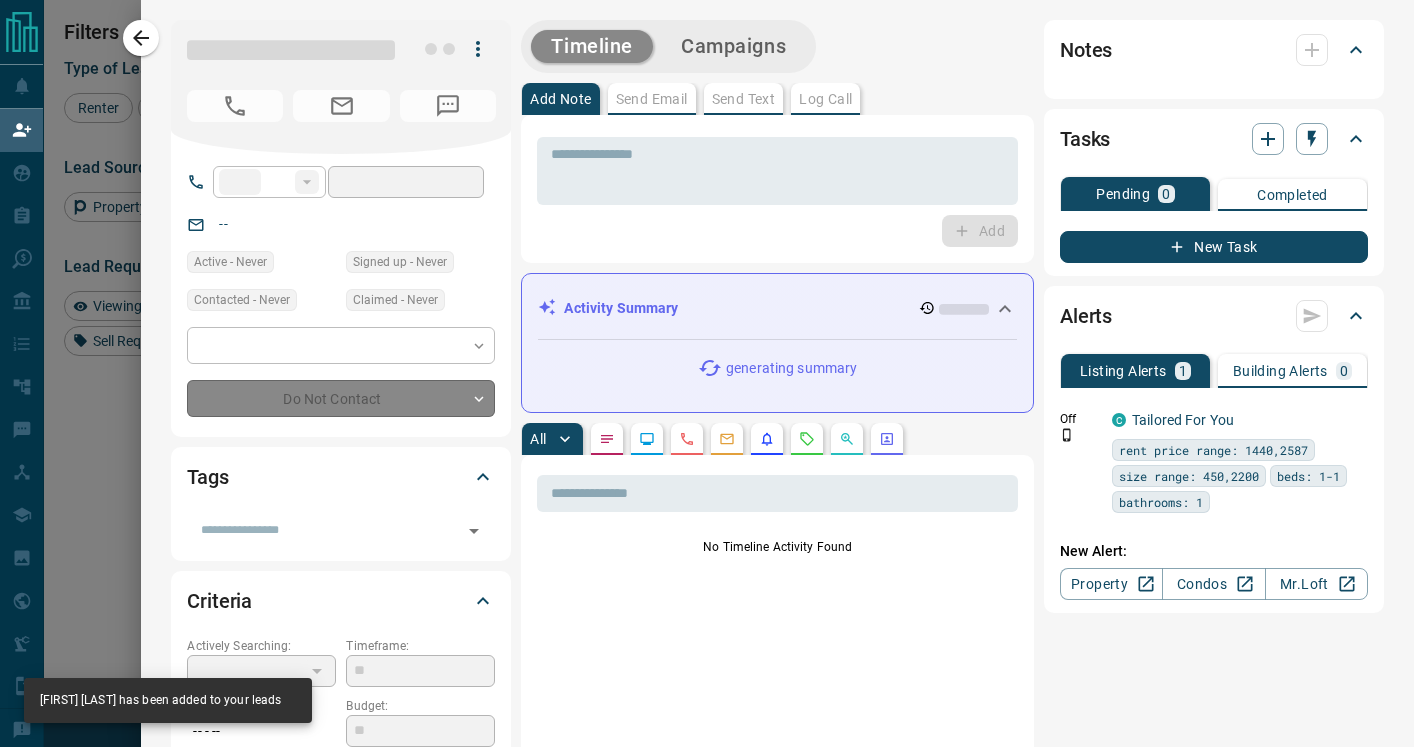 type on "**********" 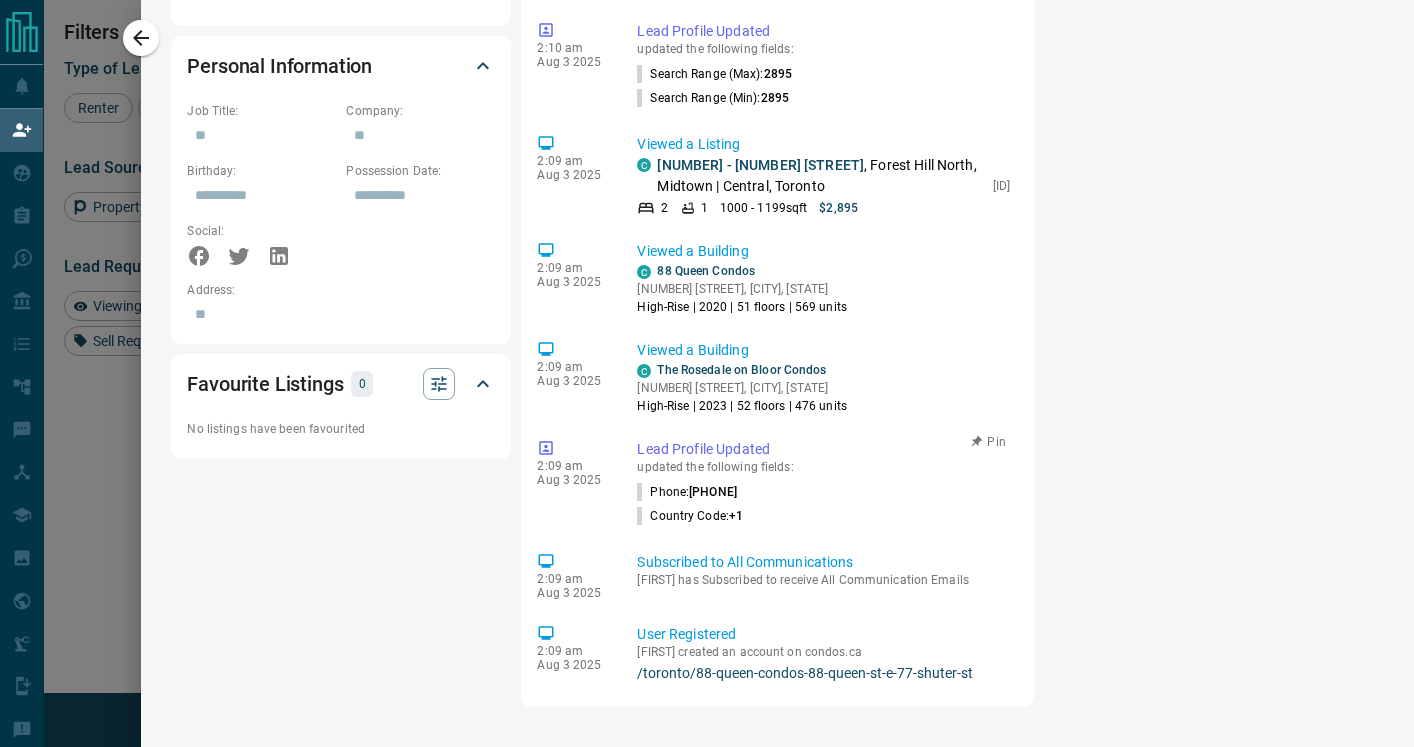 scroll, scrollTop: 0, scrollLeft: 0, axis: both 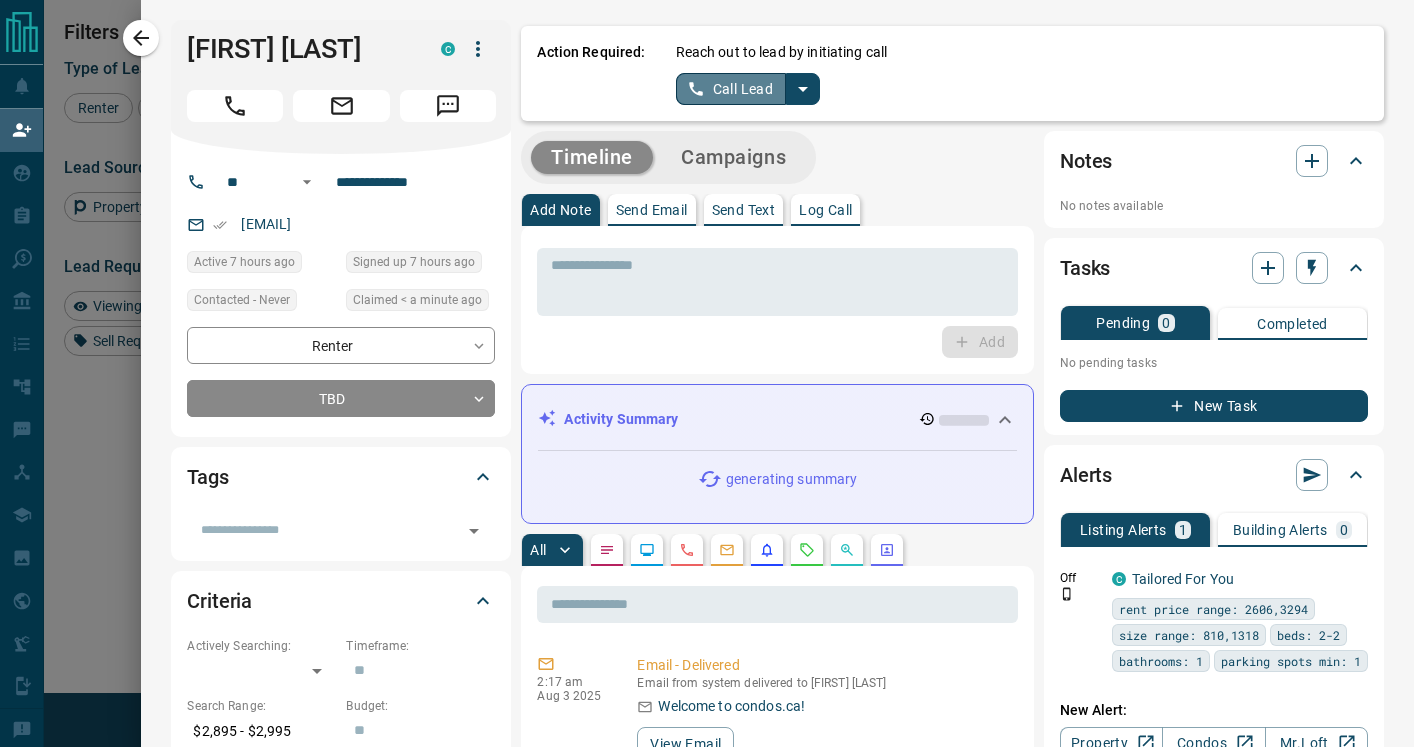 click on "Call Lead" at bounding box center (731, 89) 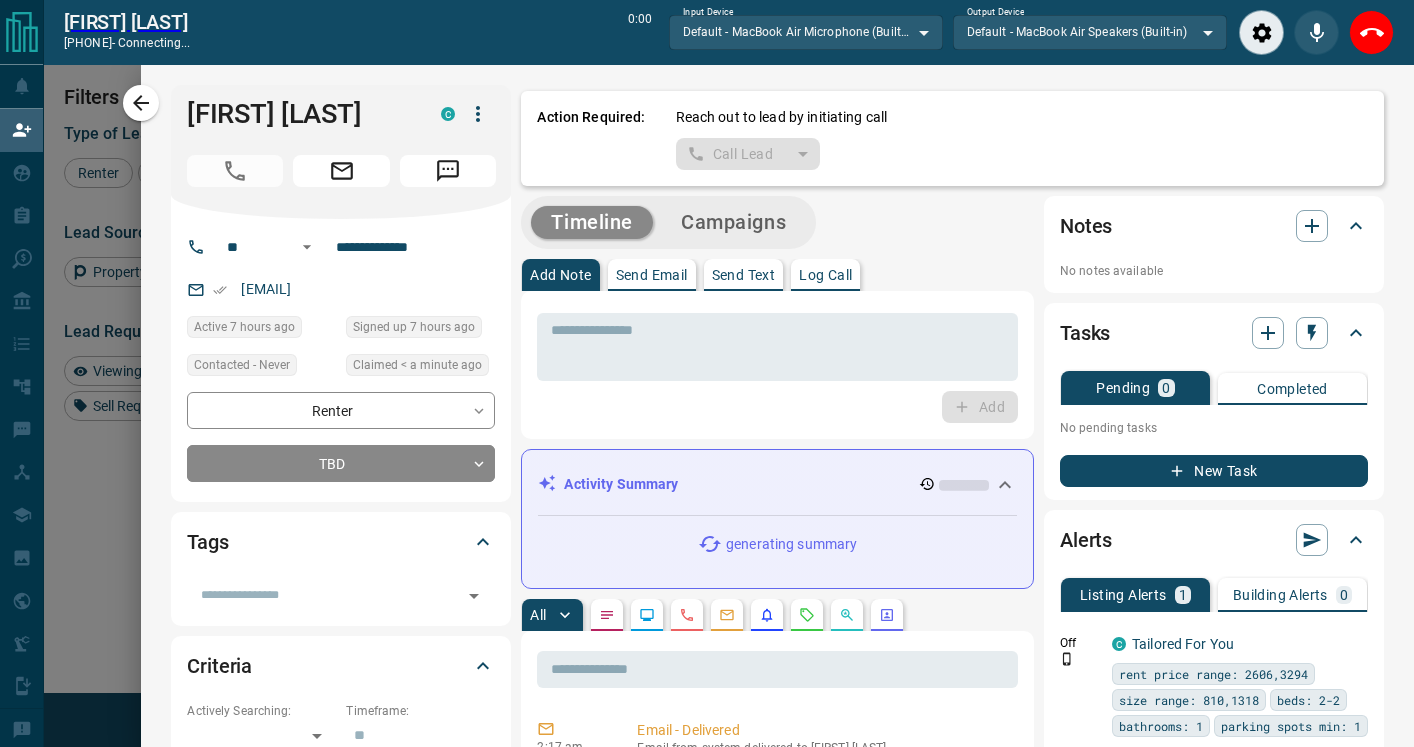 scroll, scrollTop: 515, scrollLeft: 1002, axis: both 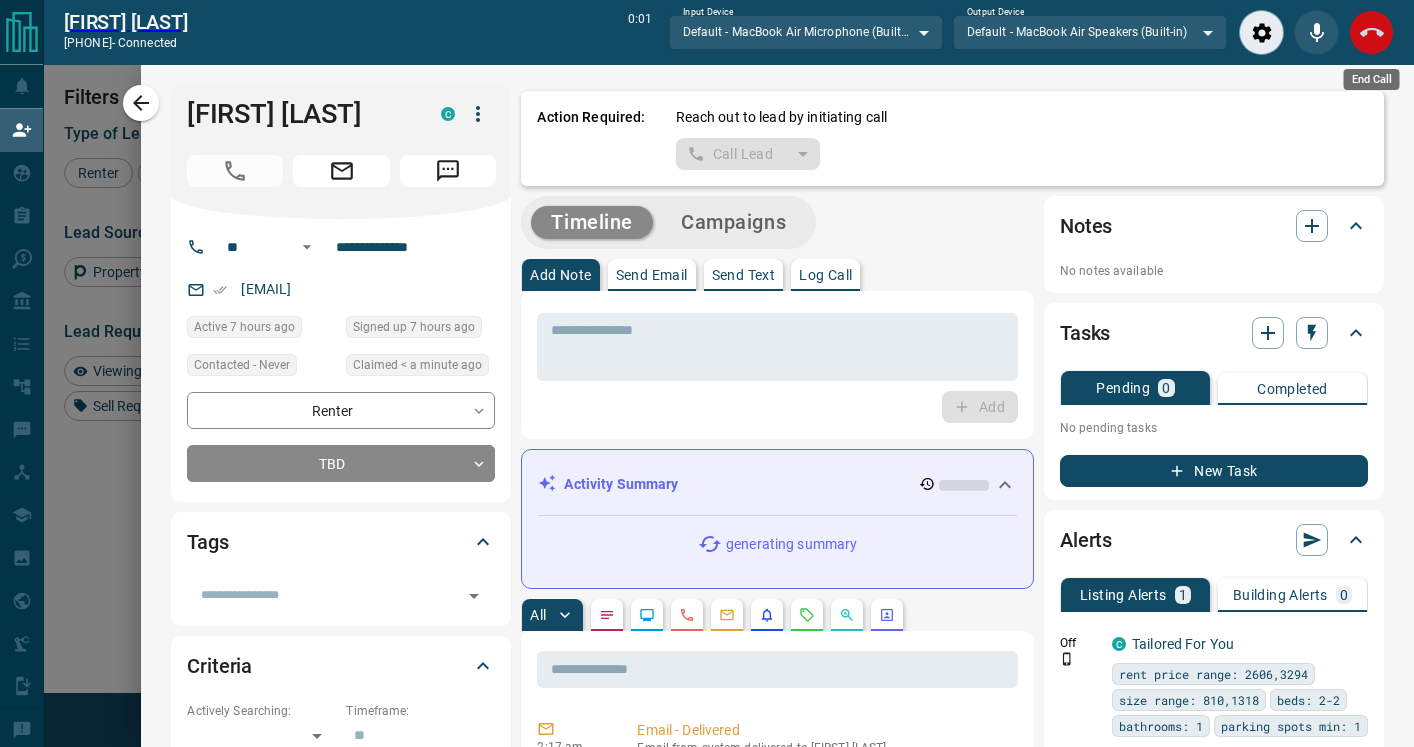 click 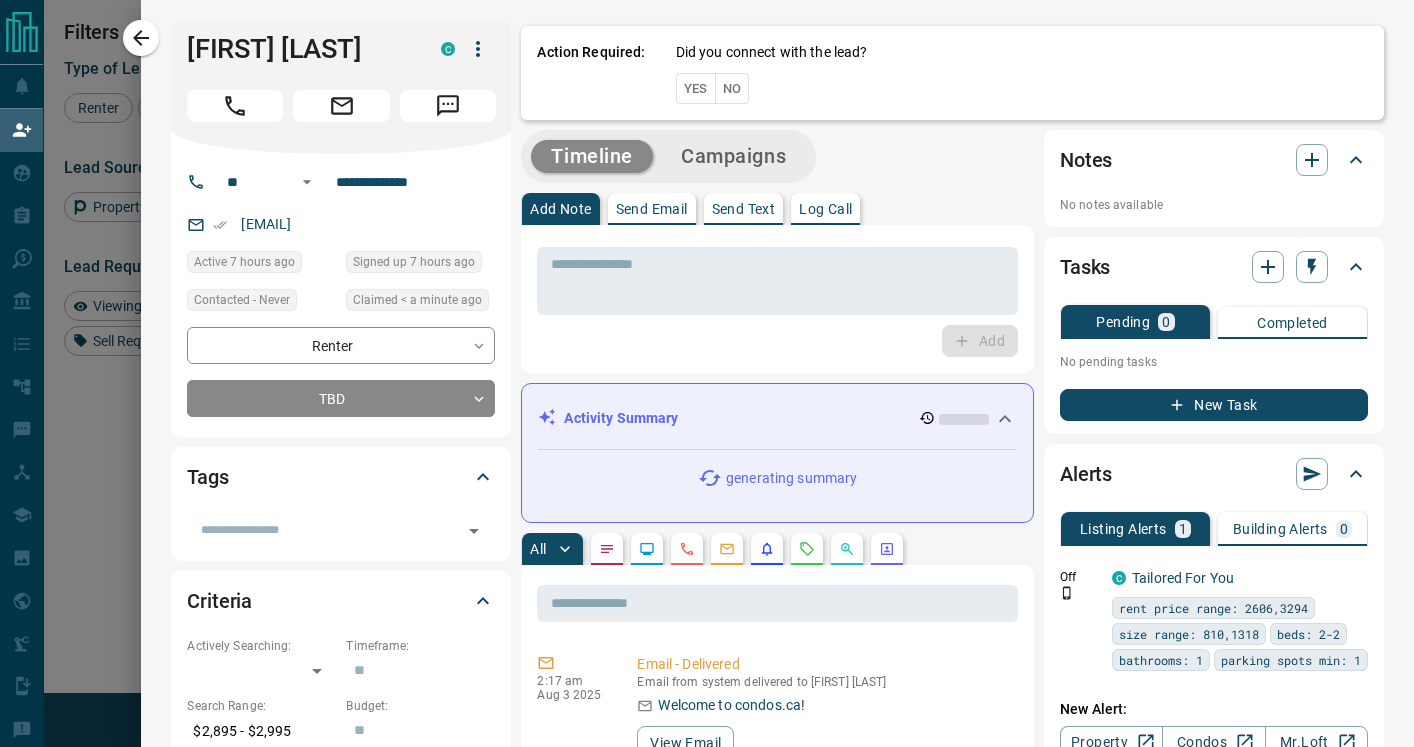scroll, scrollTop: 1, scrollLeft: 1, axis: both 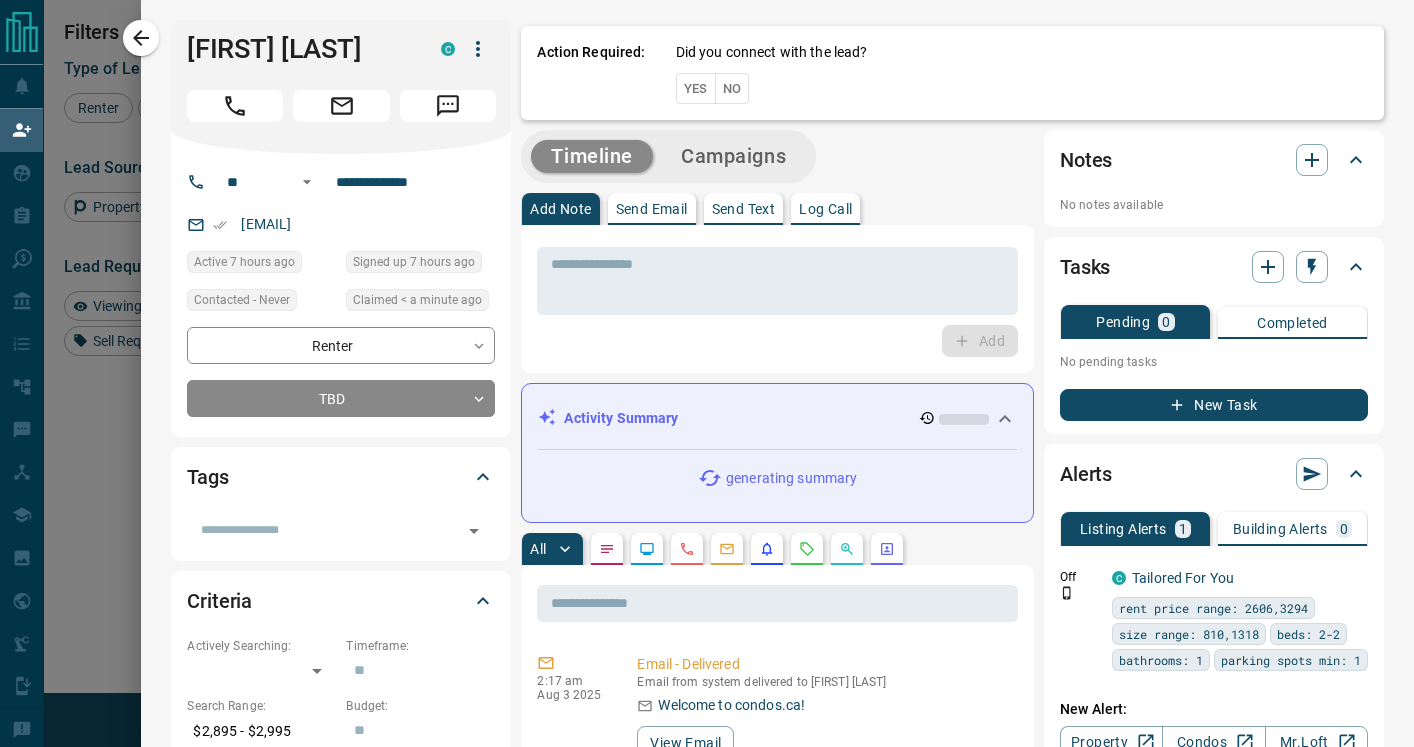 click on "No" at bounding box center [732, 88] 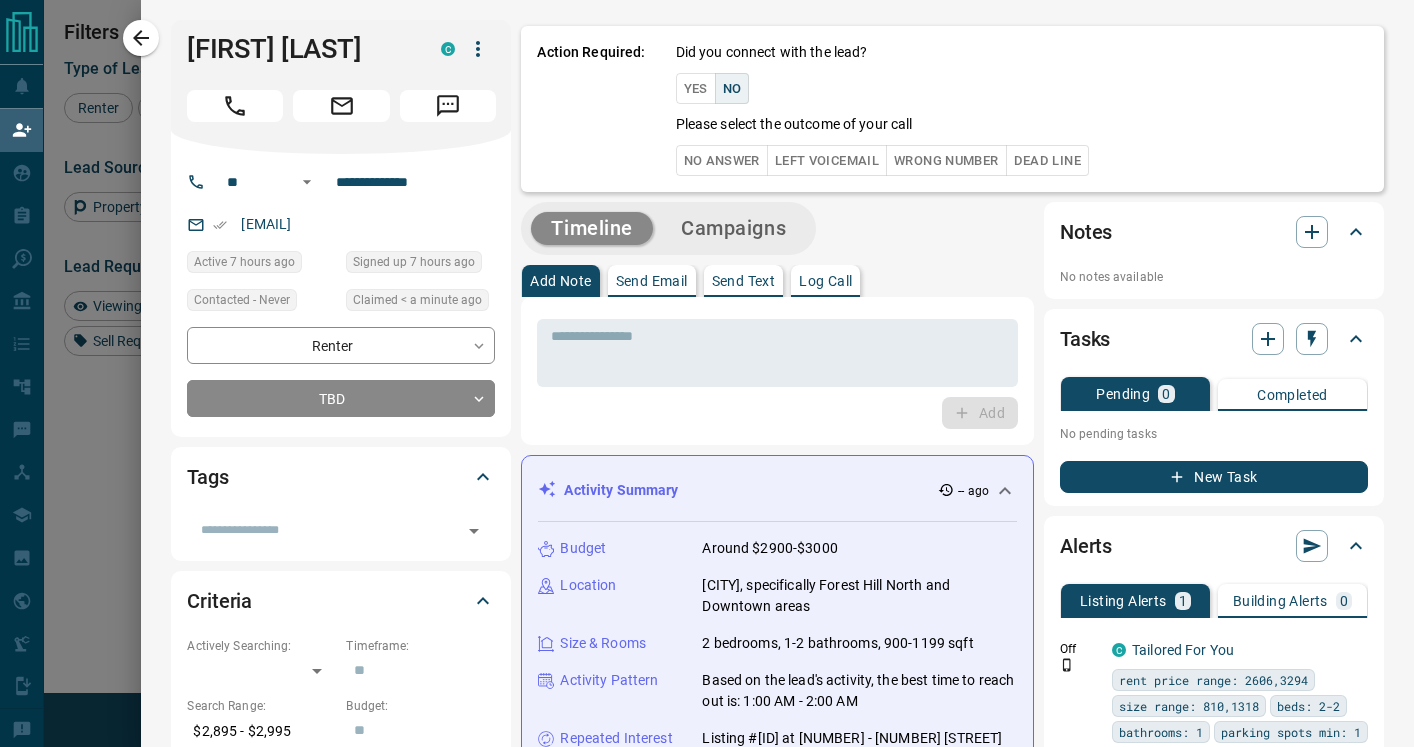 click on "No Answer" at bounding box center [722, 160] 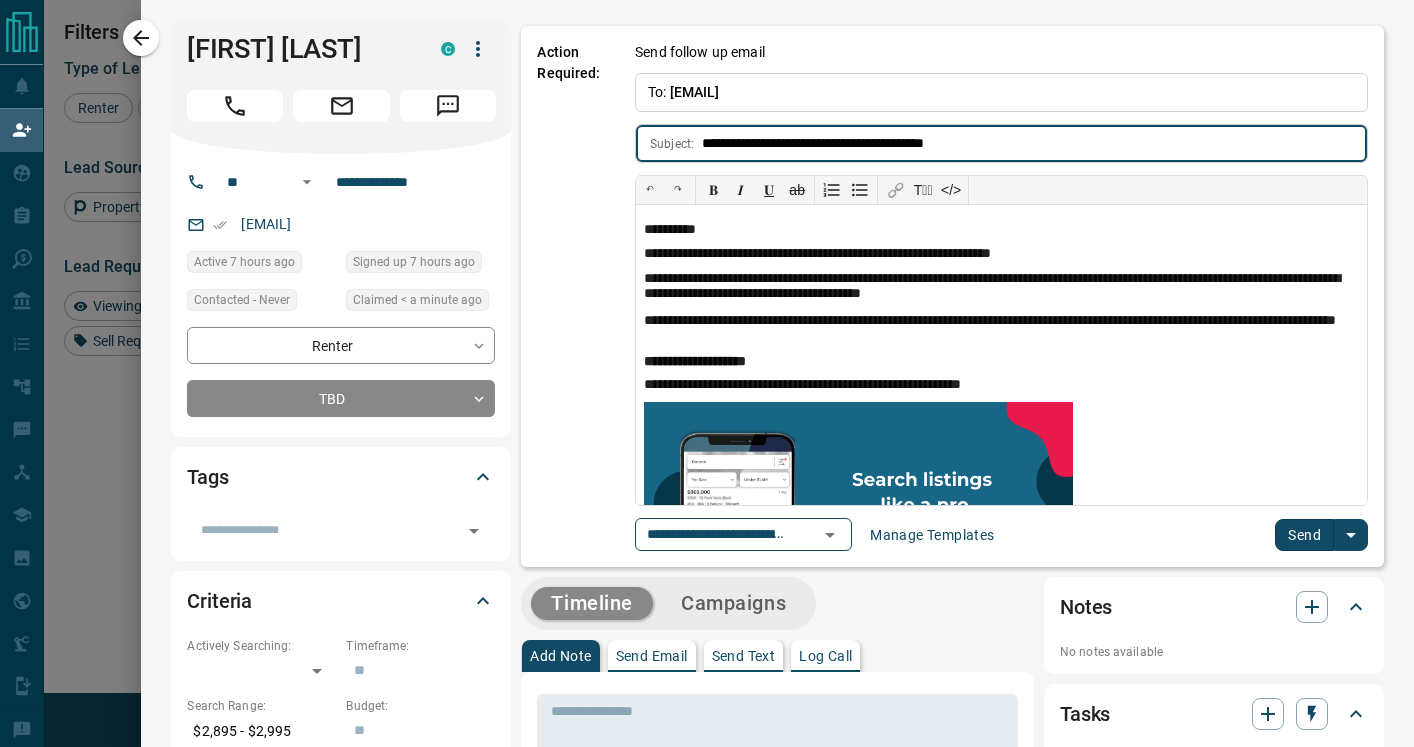 click on "Send" at bounding box center [1304, 535] 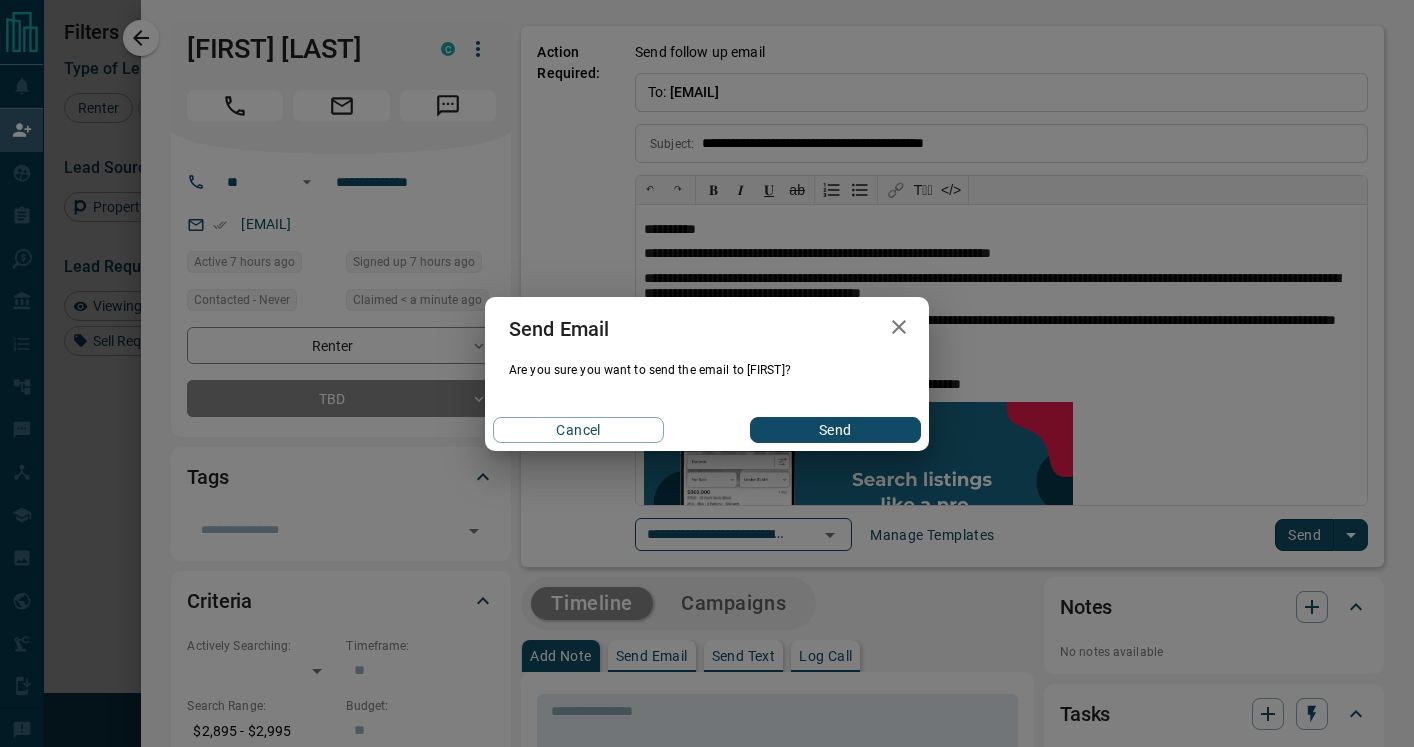 click on "Send" at bounding box center [835, 430] 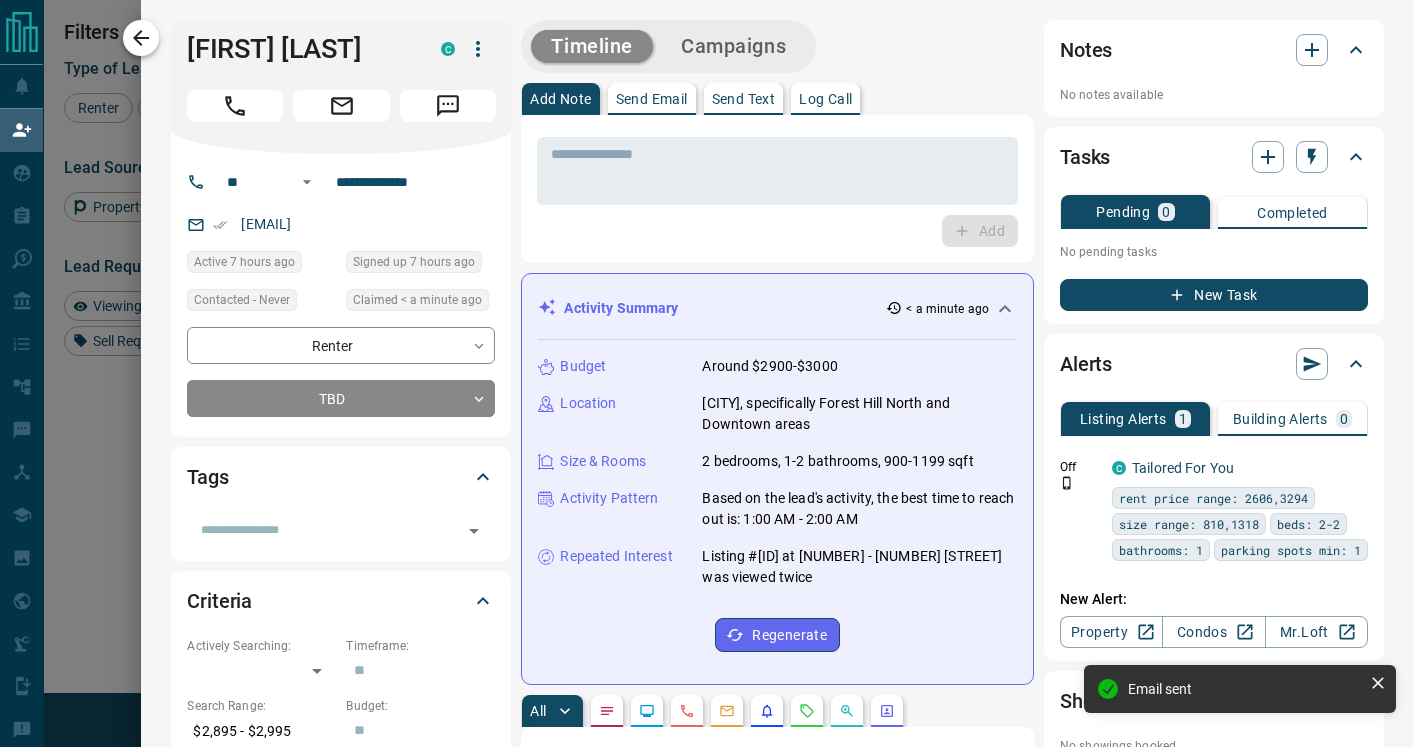 click 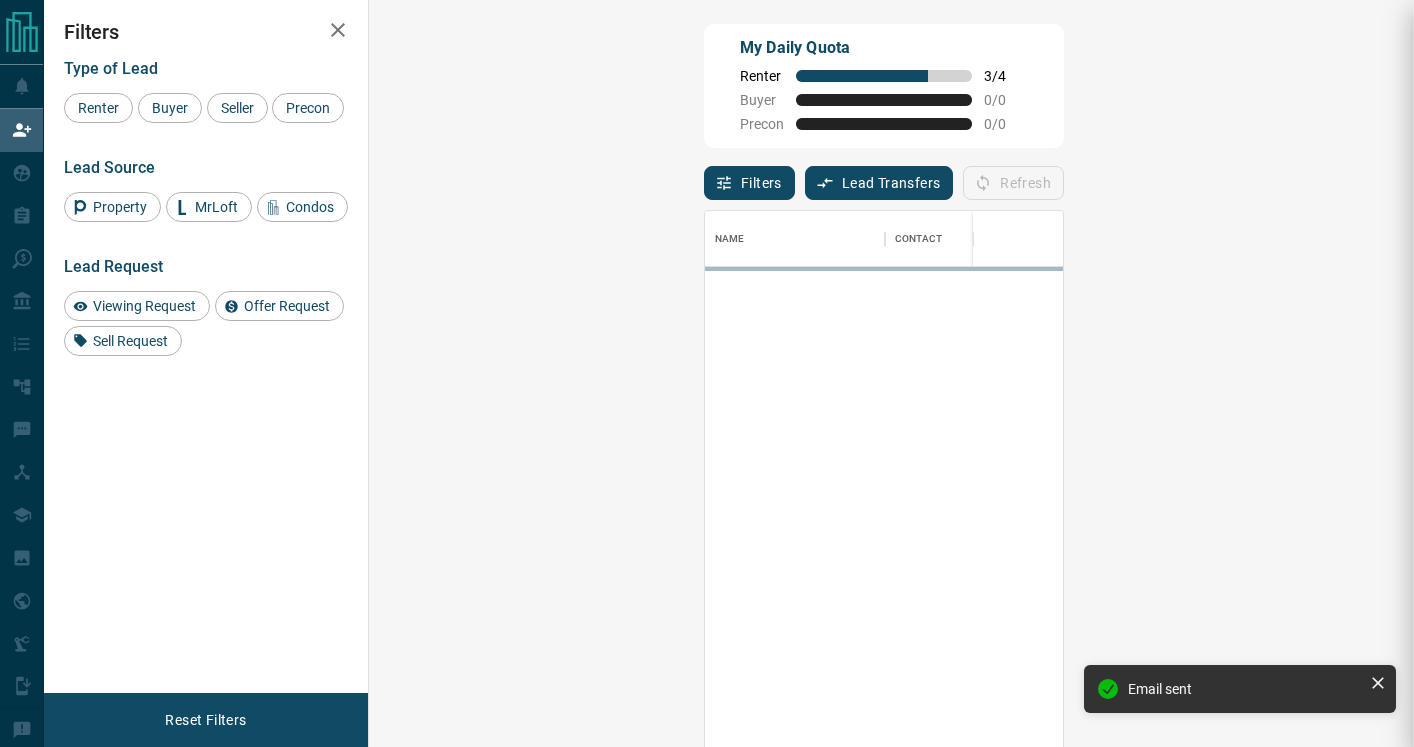 scroll, scrollTop: 1, scrollLeft: 1, axis: both 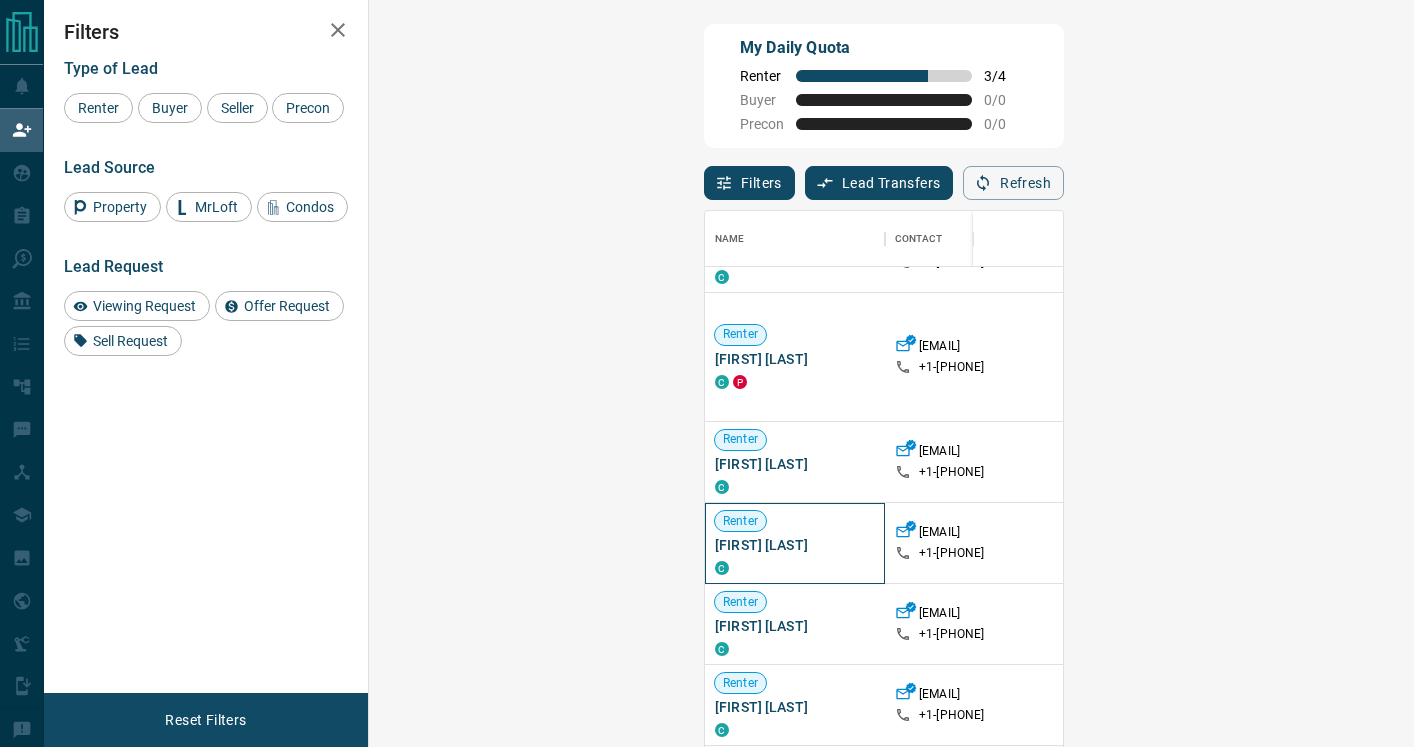 drag, startPoint x: 526, startPoint y: 546, endPoint x: 393, endPoint y: 549, distance: 133.03383 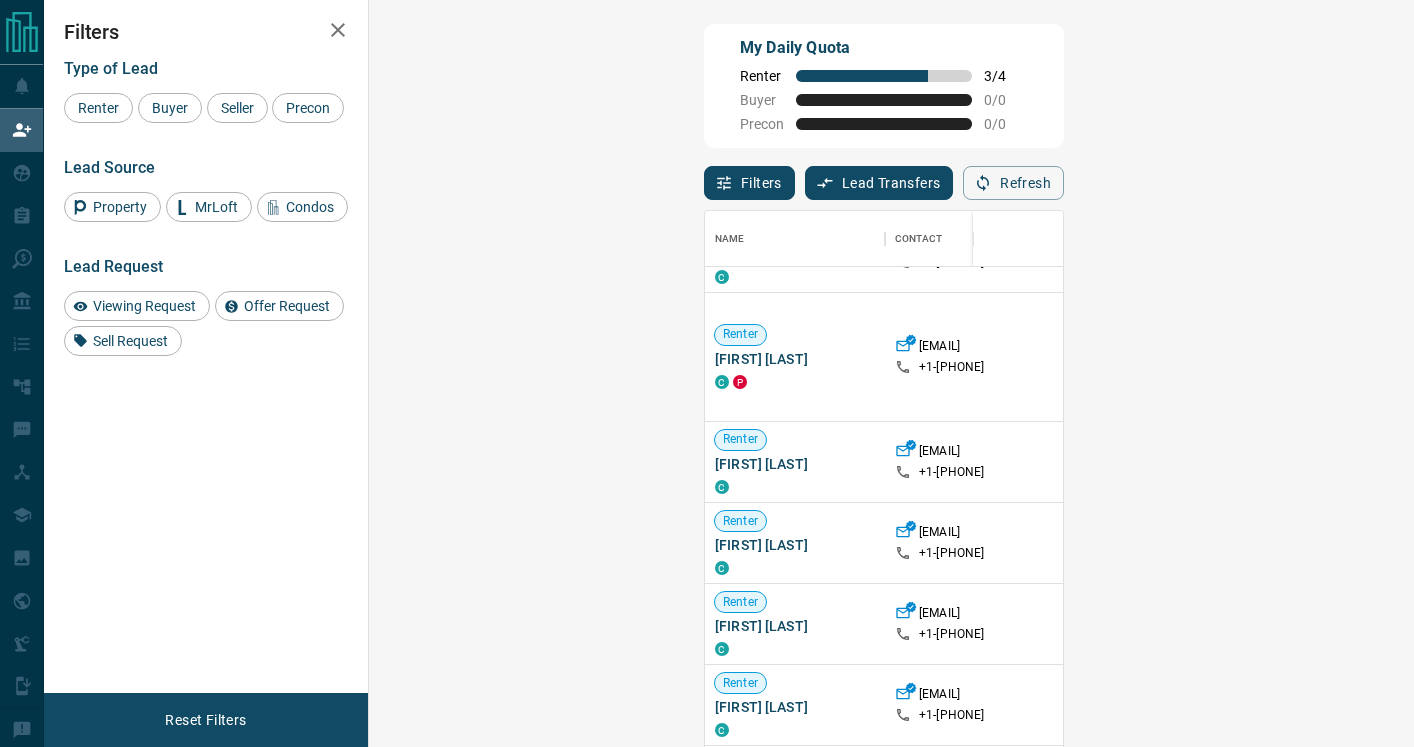 click on "Claim" at bounding box center [1662, 543] 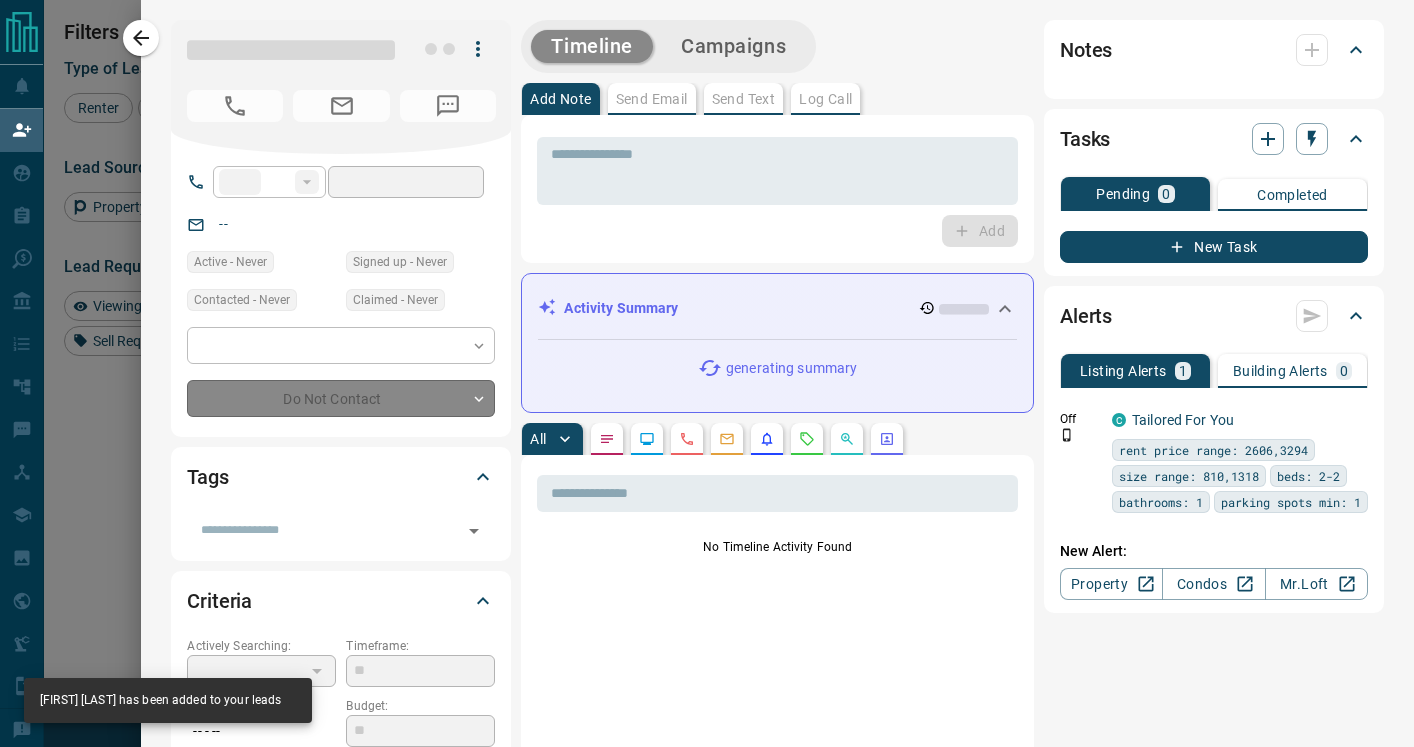 type on "**" 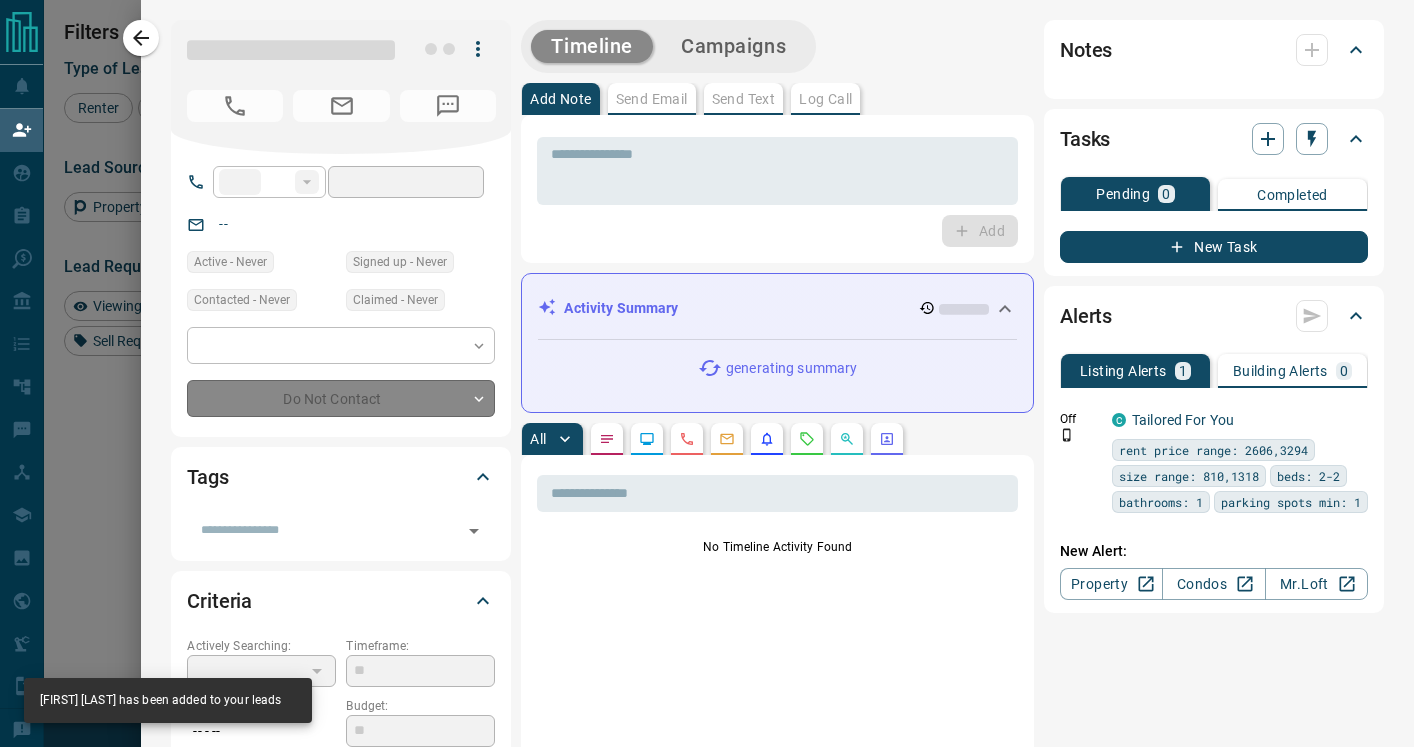 type on "**********" 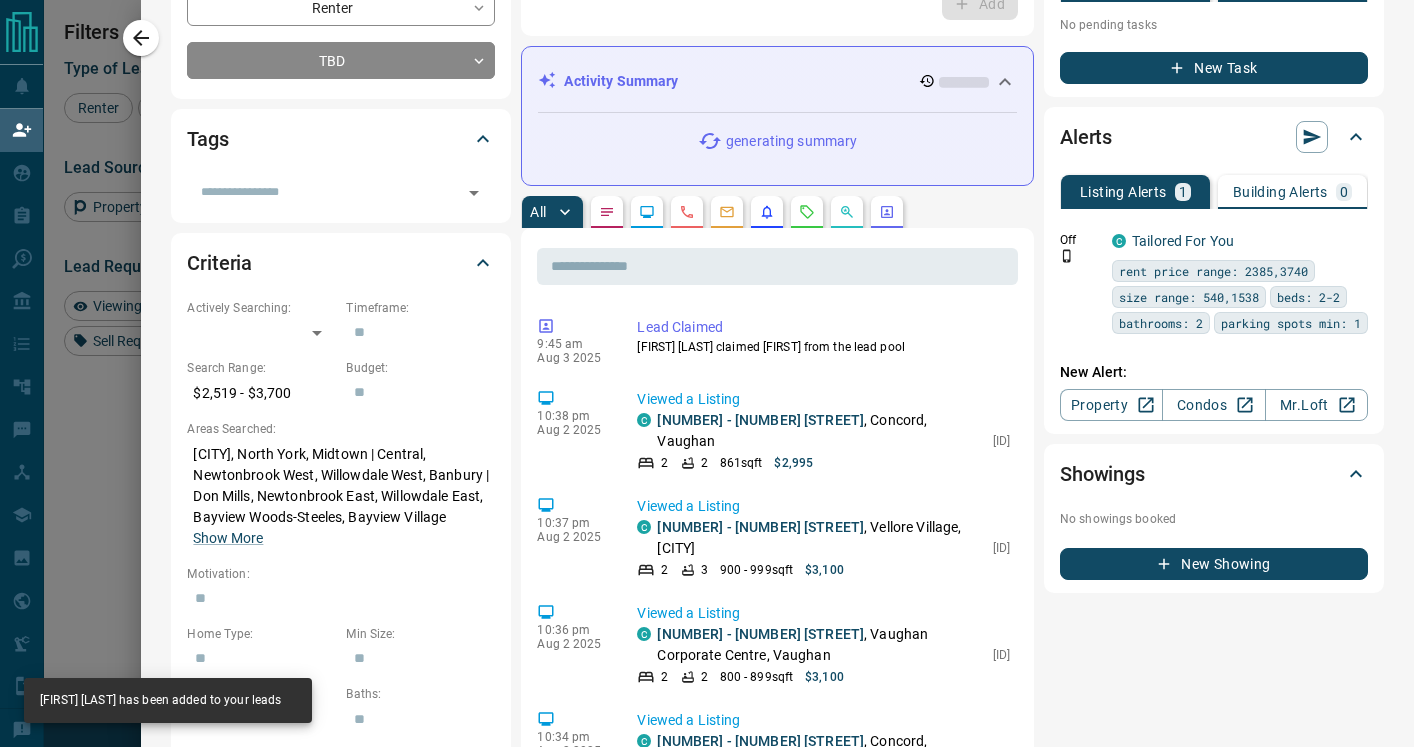 scroll, scrollTop: 422, scrollLeft: 0, axis: vertical 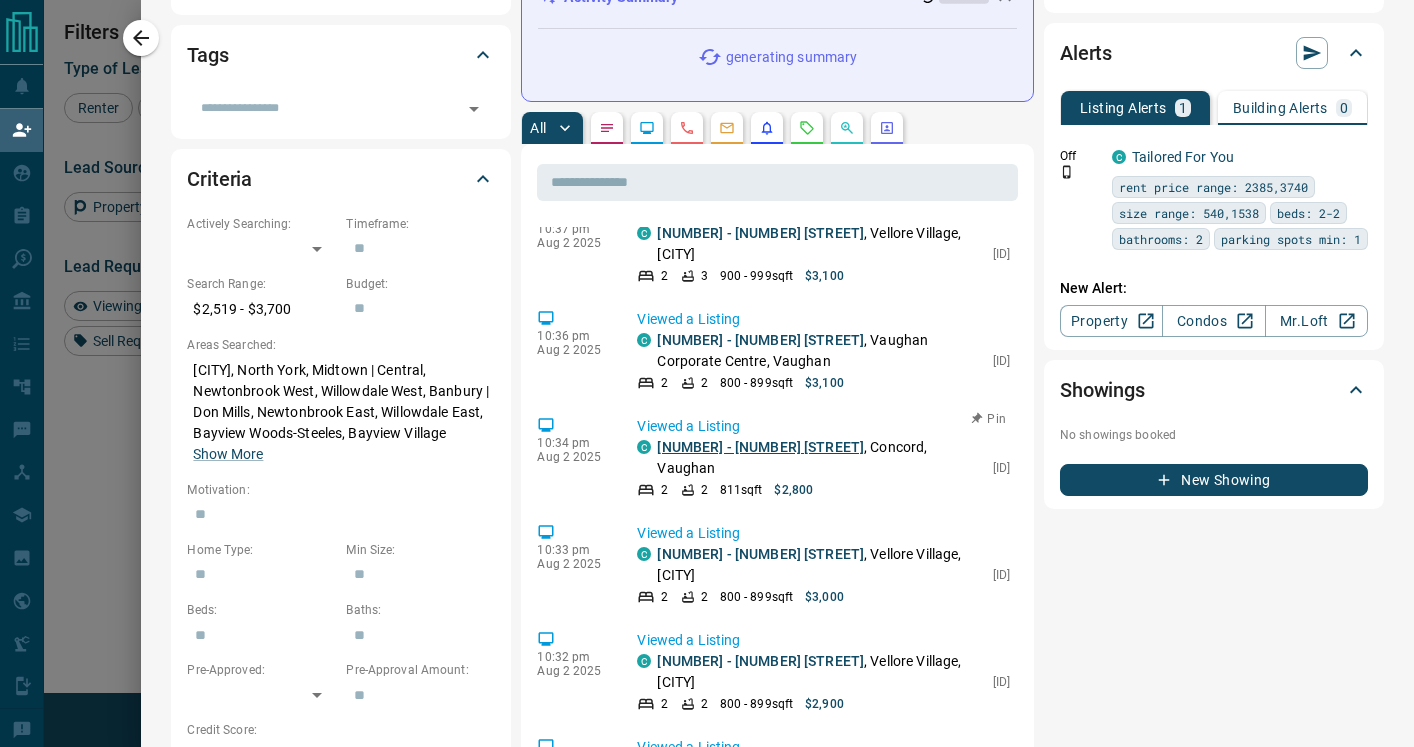 click on "[NUMBER] - [NUMBER] [STREET]" at bounding box center (760, 447) 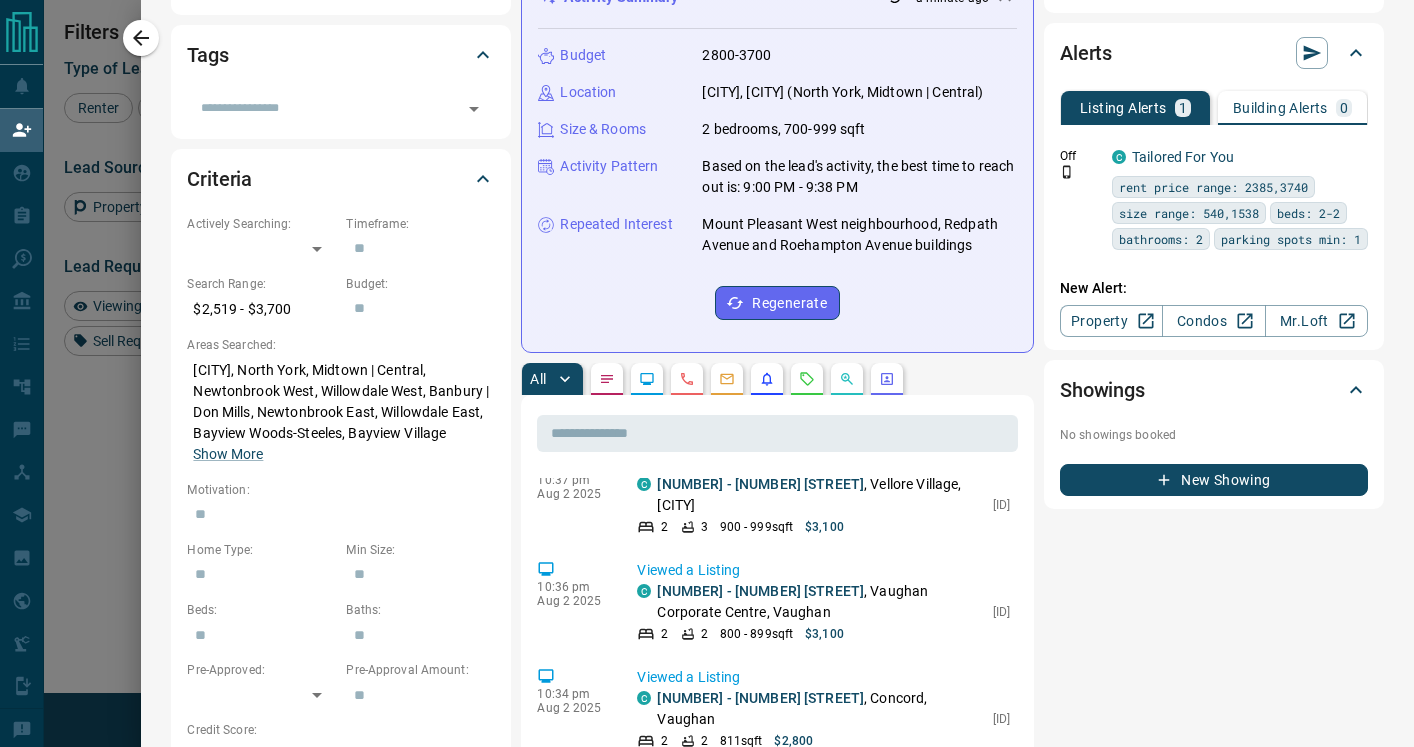 scroll, scrollTop: 0, scrollLeft: 0, axis: both 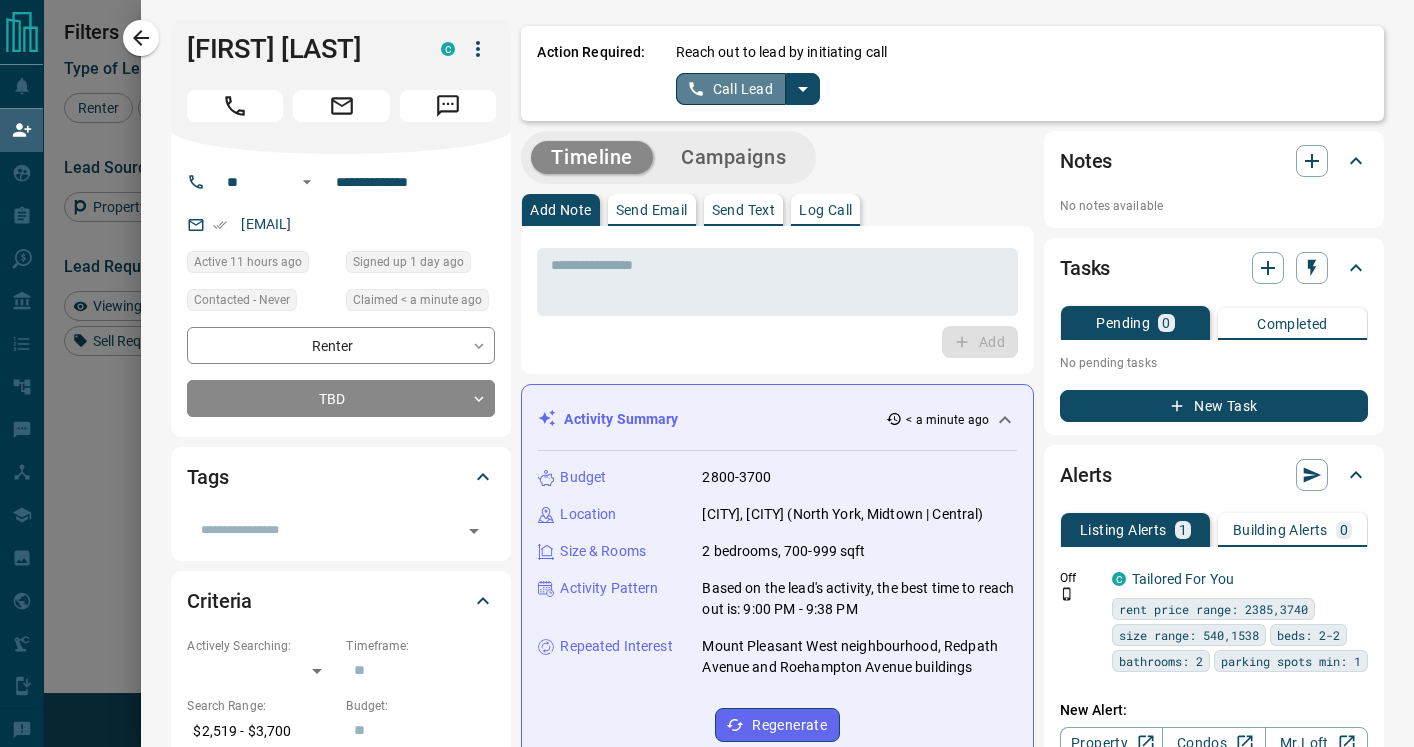 click on "Call Lead" at bounding box center [731, 89] 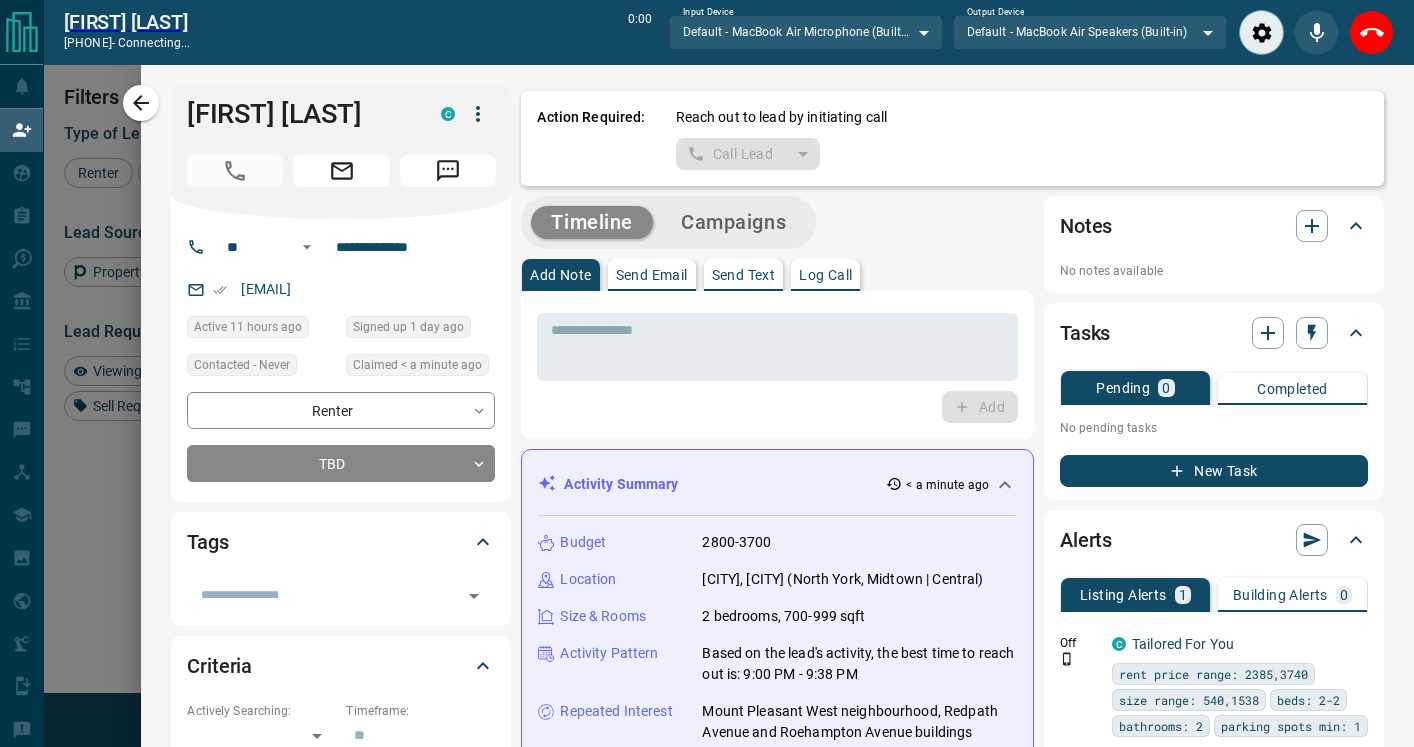scroll, scrollTop: 515, scrollLeft: 1002, axis: both 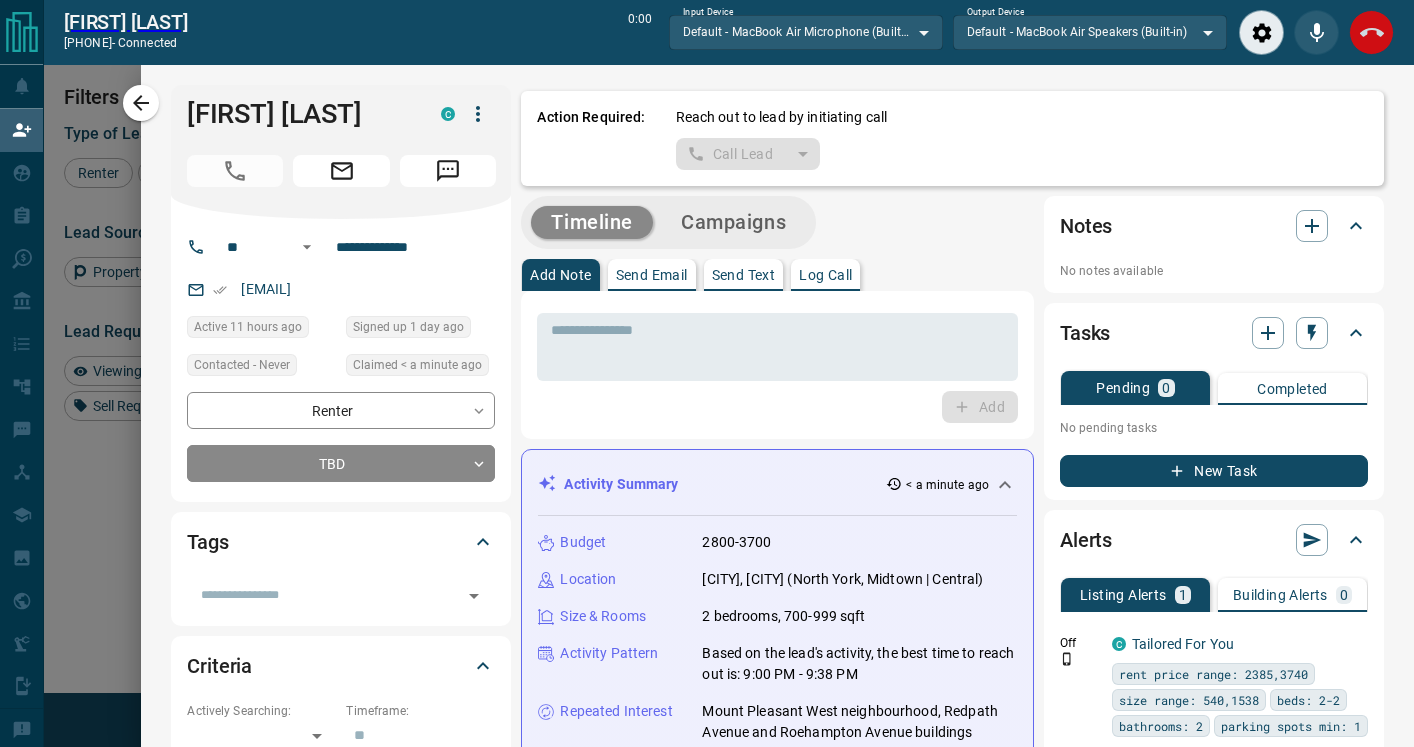 click 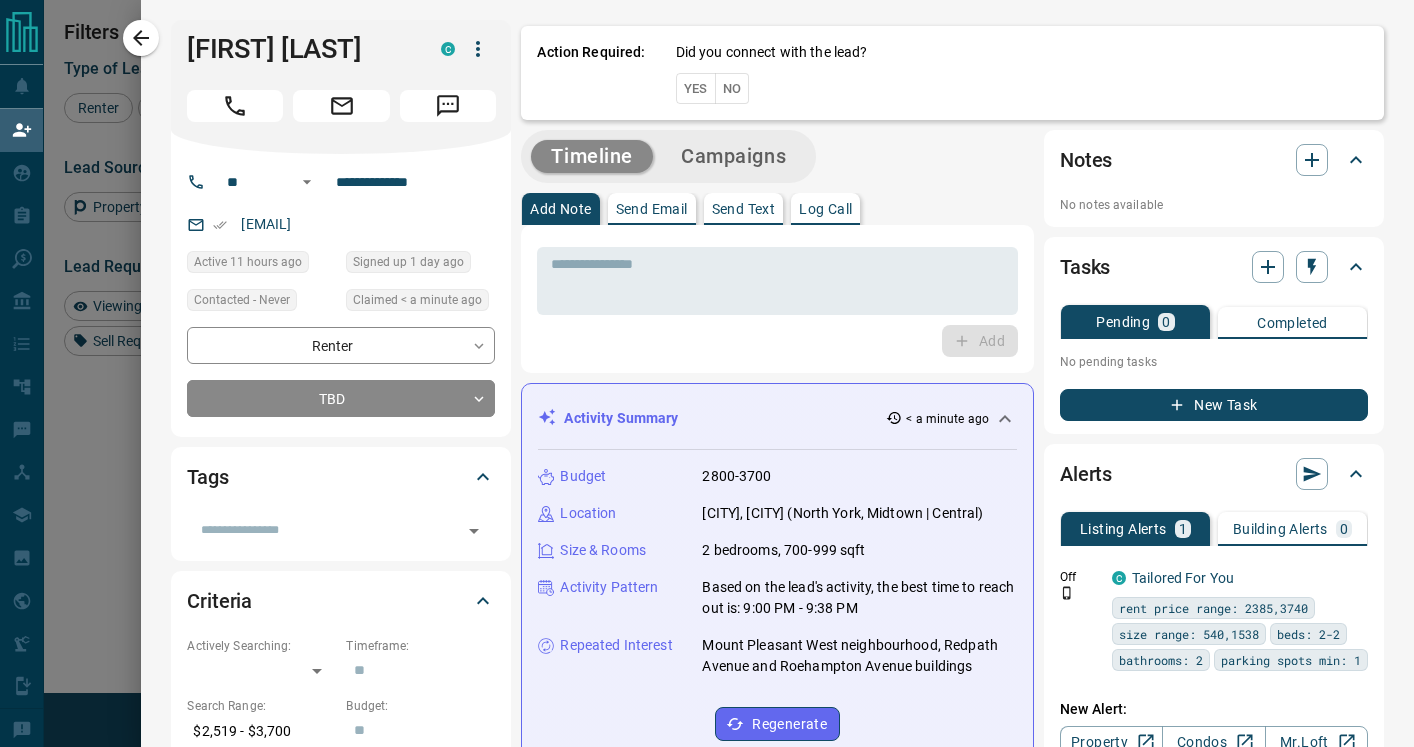scroll, scrollTop: 1, scrollLeft: 1, axis: both 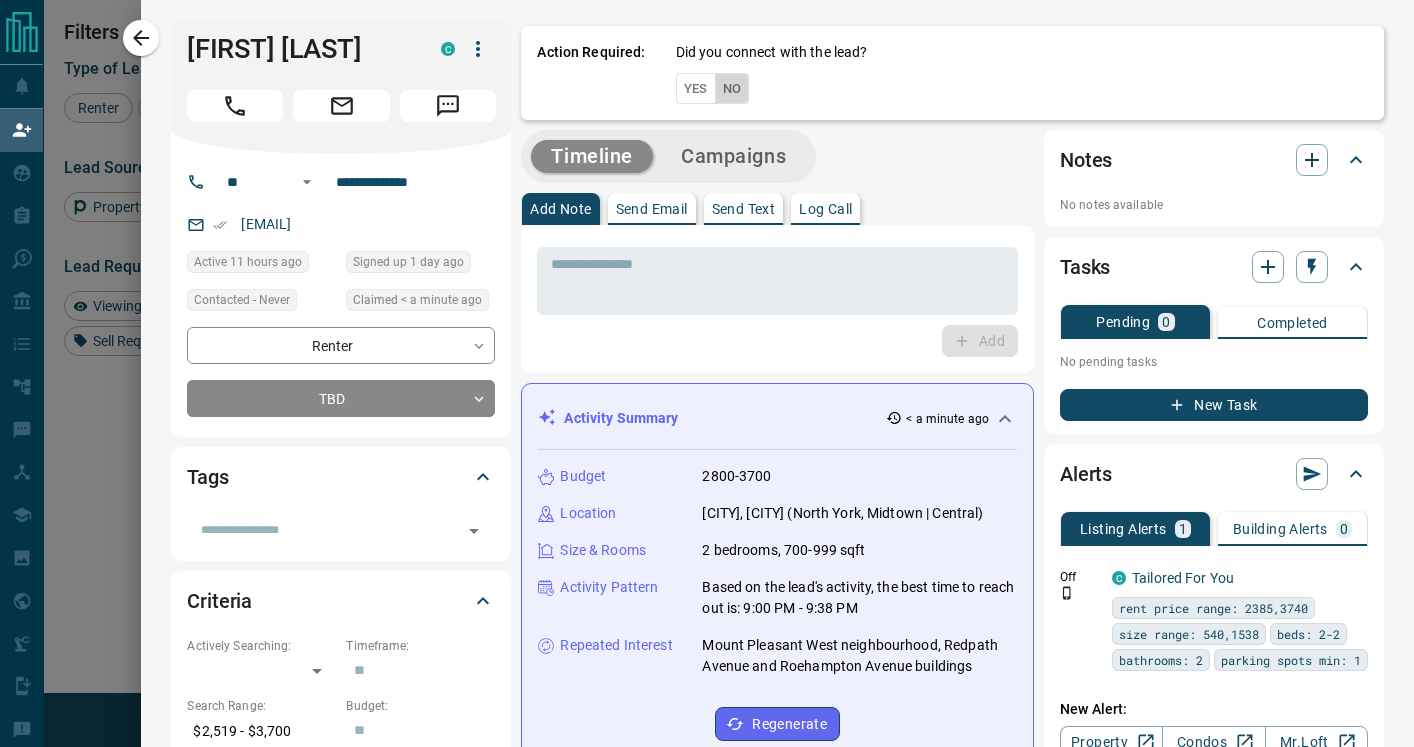 click on "No" at bounding box center [732, 88] 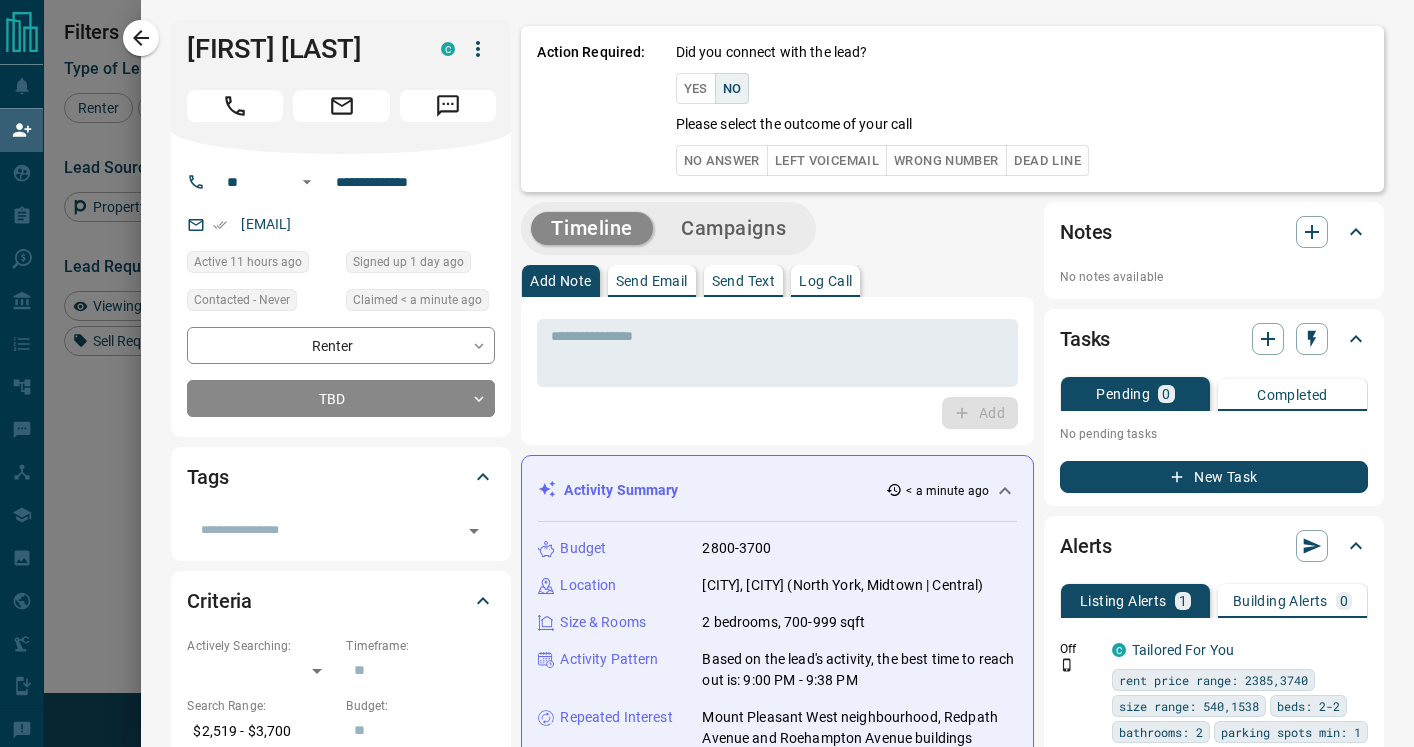 click on "No Answer" at bounding box center (722, 160) 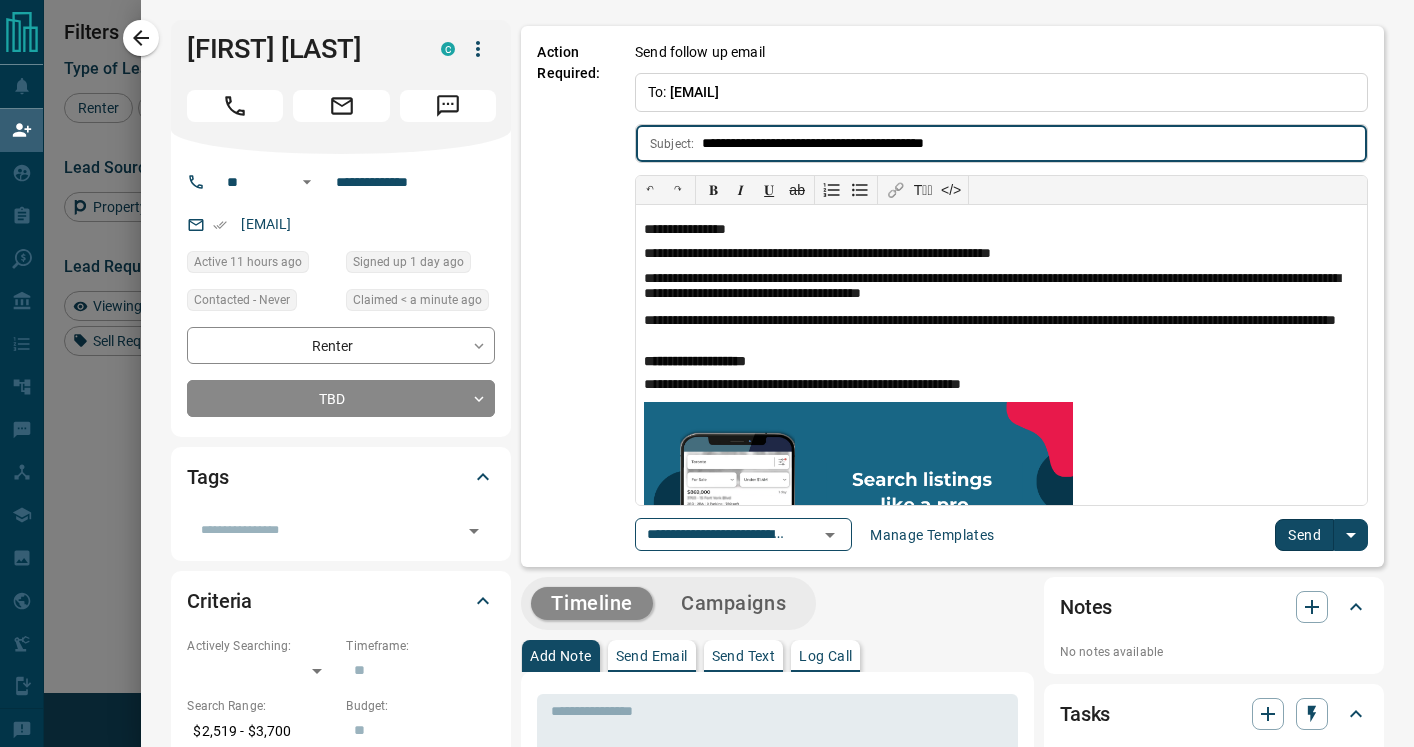 click on "Send" at bounding box center [1304, 535] 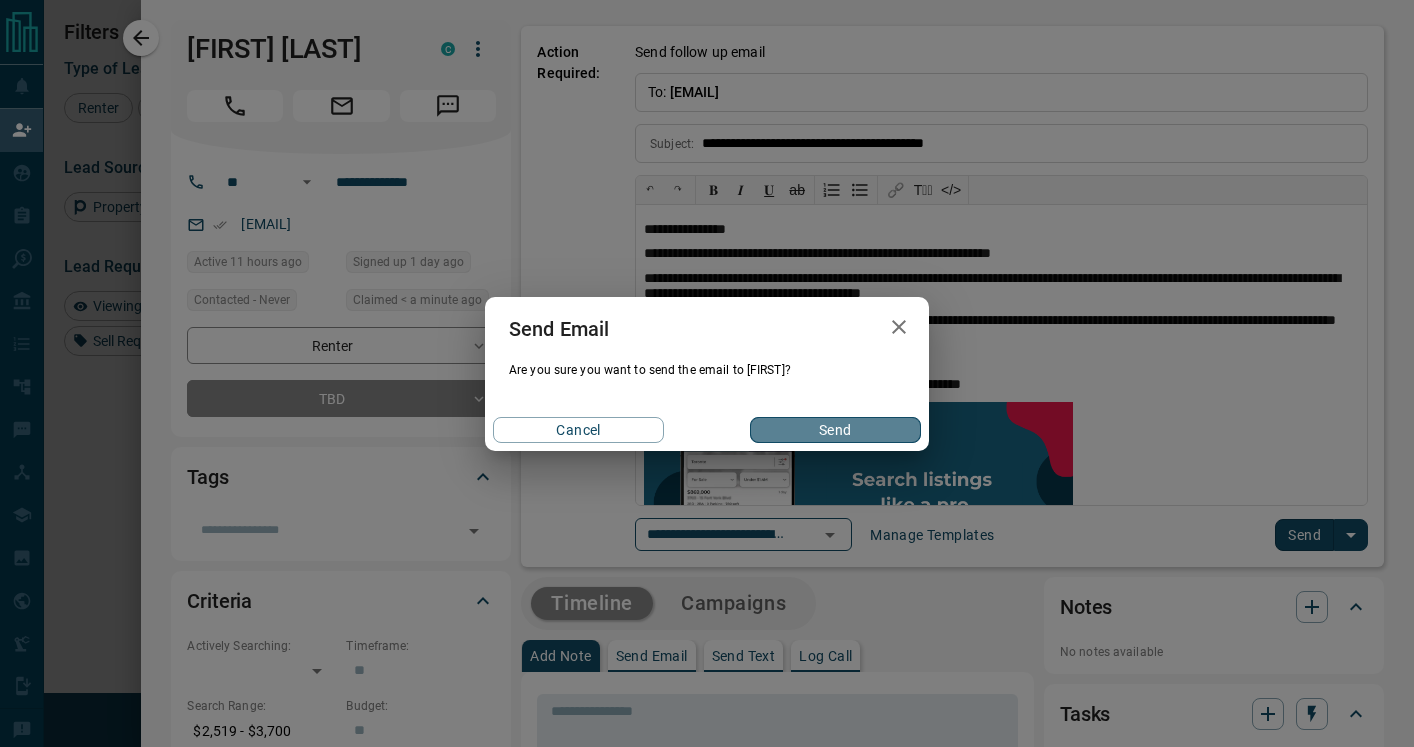 click on "Send" at bounding box center [835, 430] 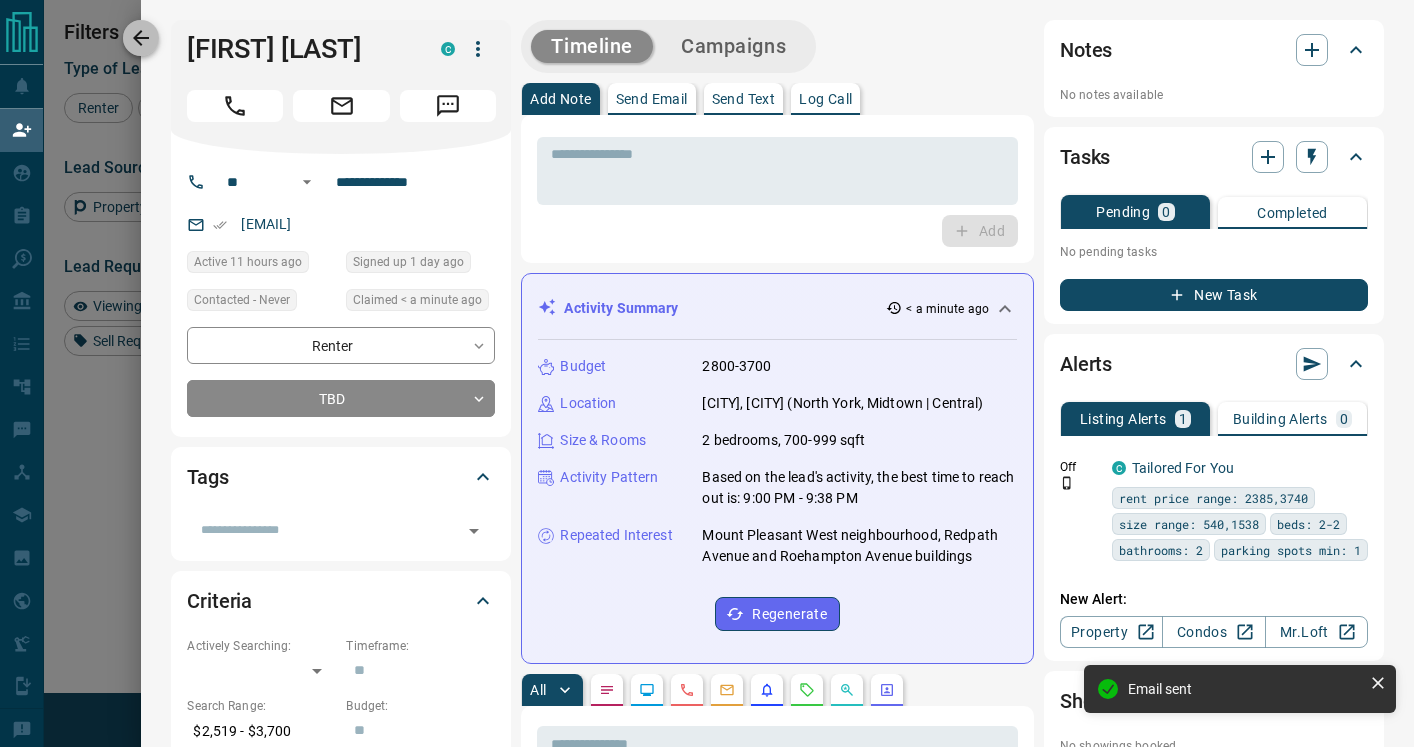 click 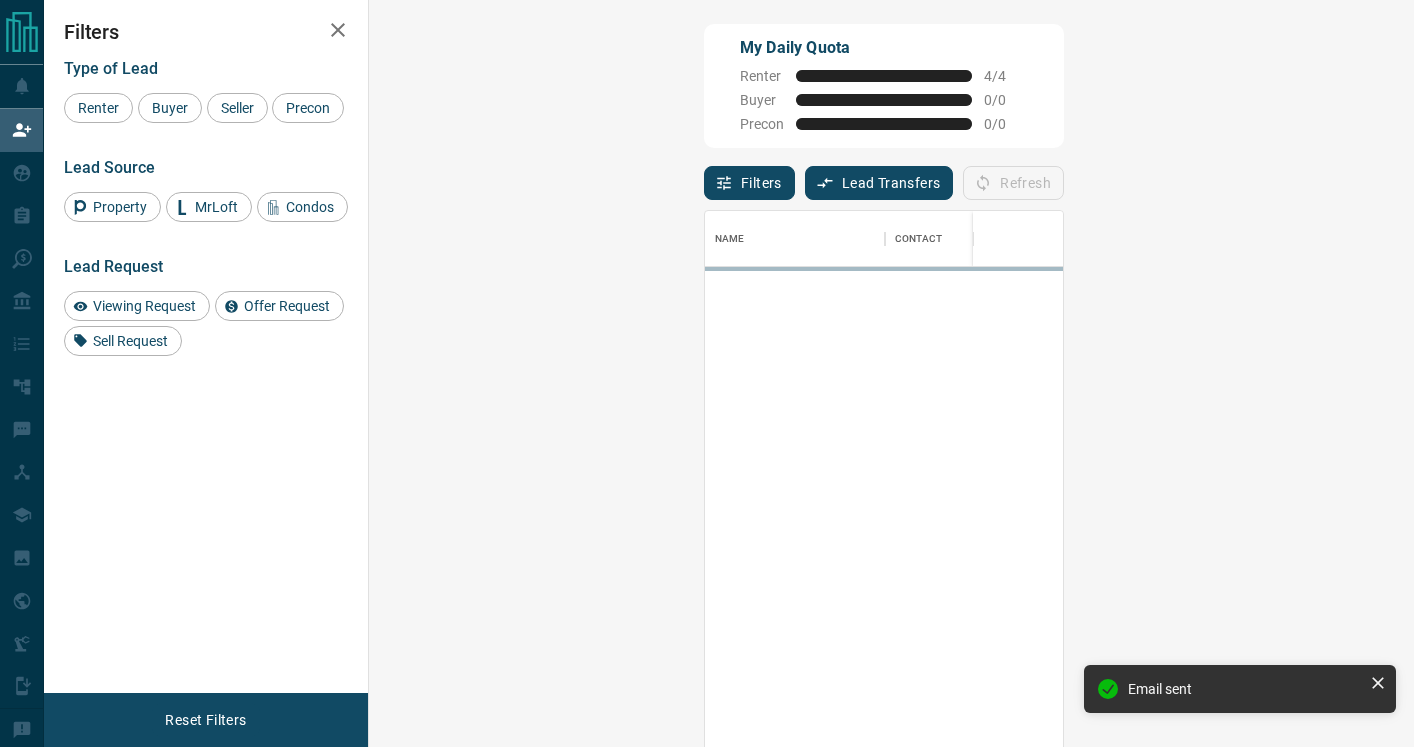 scroll, scrollTop: 1, scrollLeft: 1, axis: both 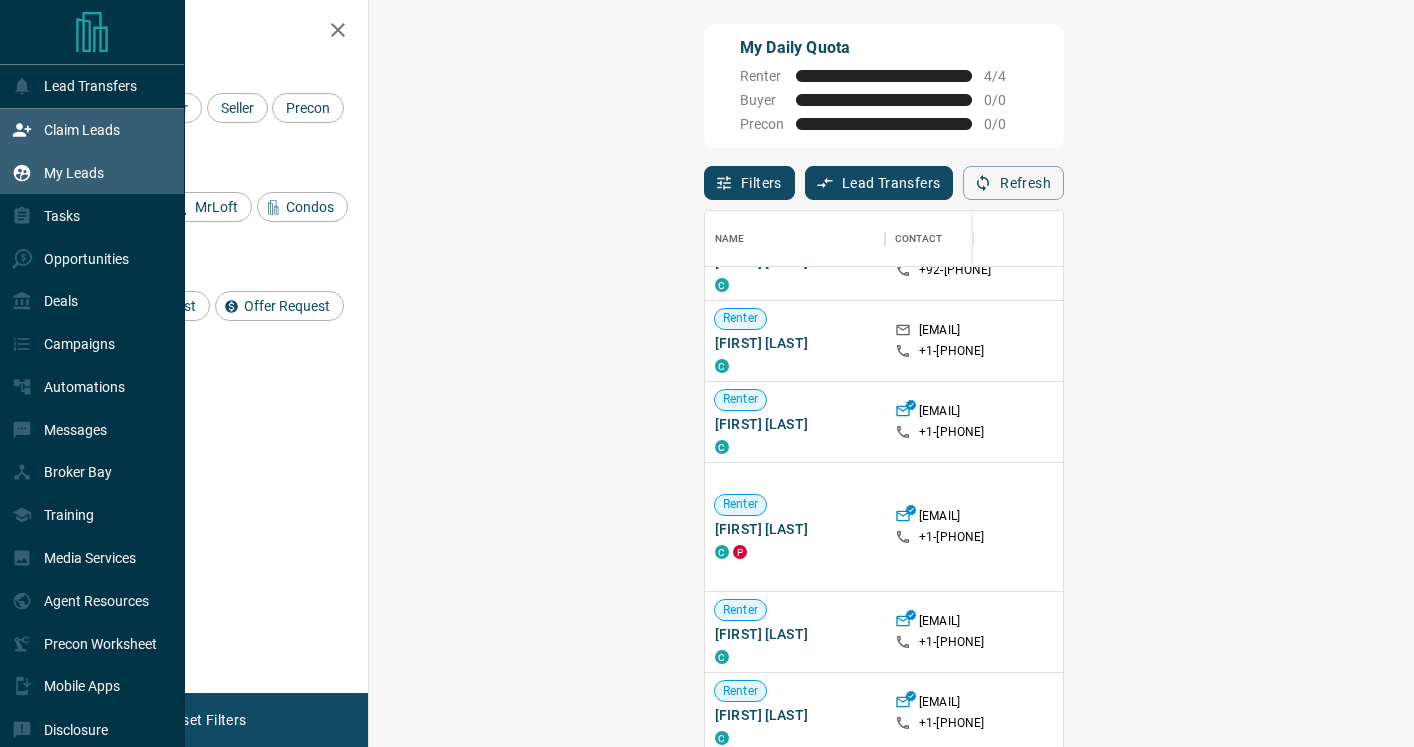 click on "My Leads" at bounding box center [74, 173] 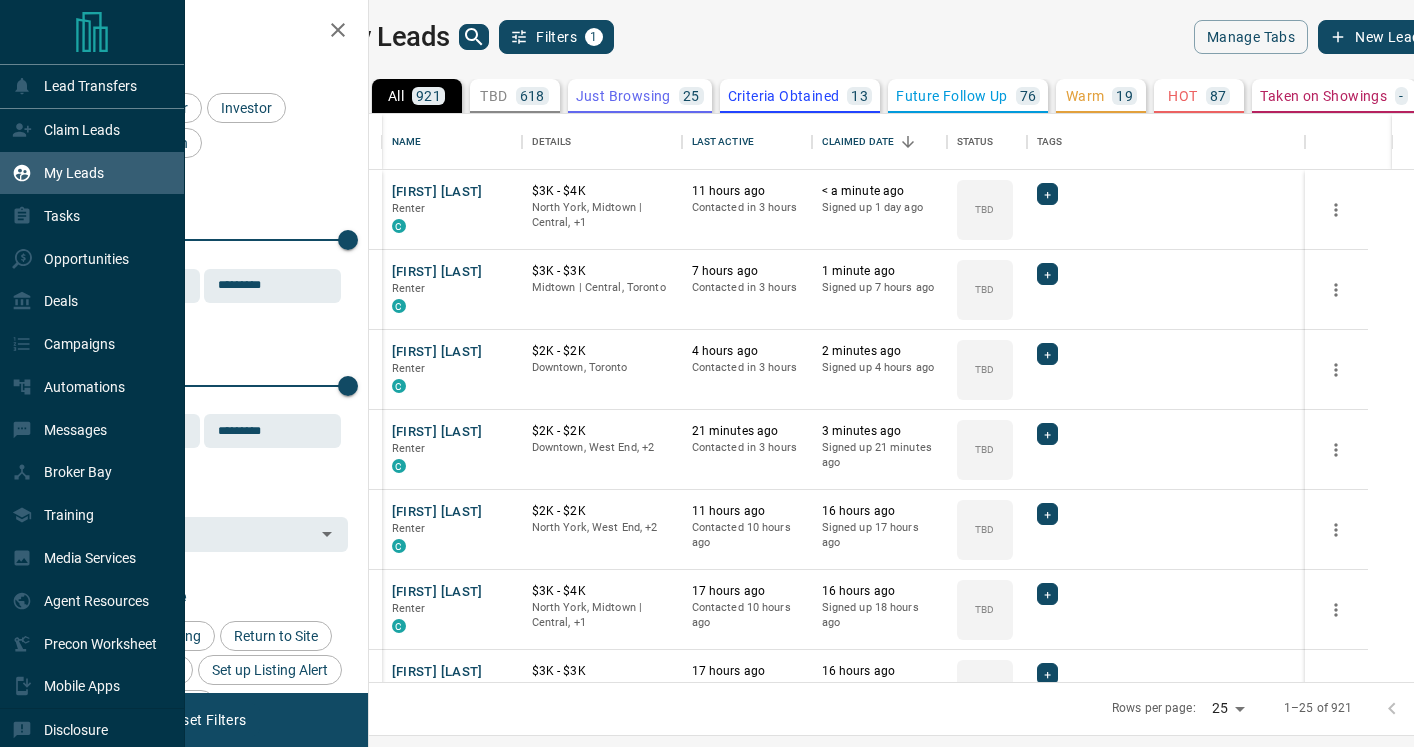 scroll, scrollTop: 1, scrollLeft: 1, axis: both 